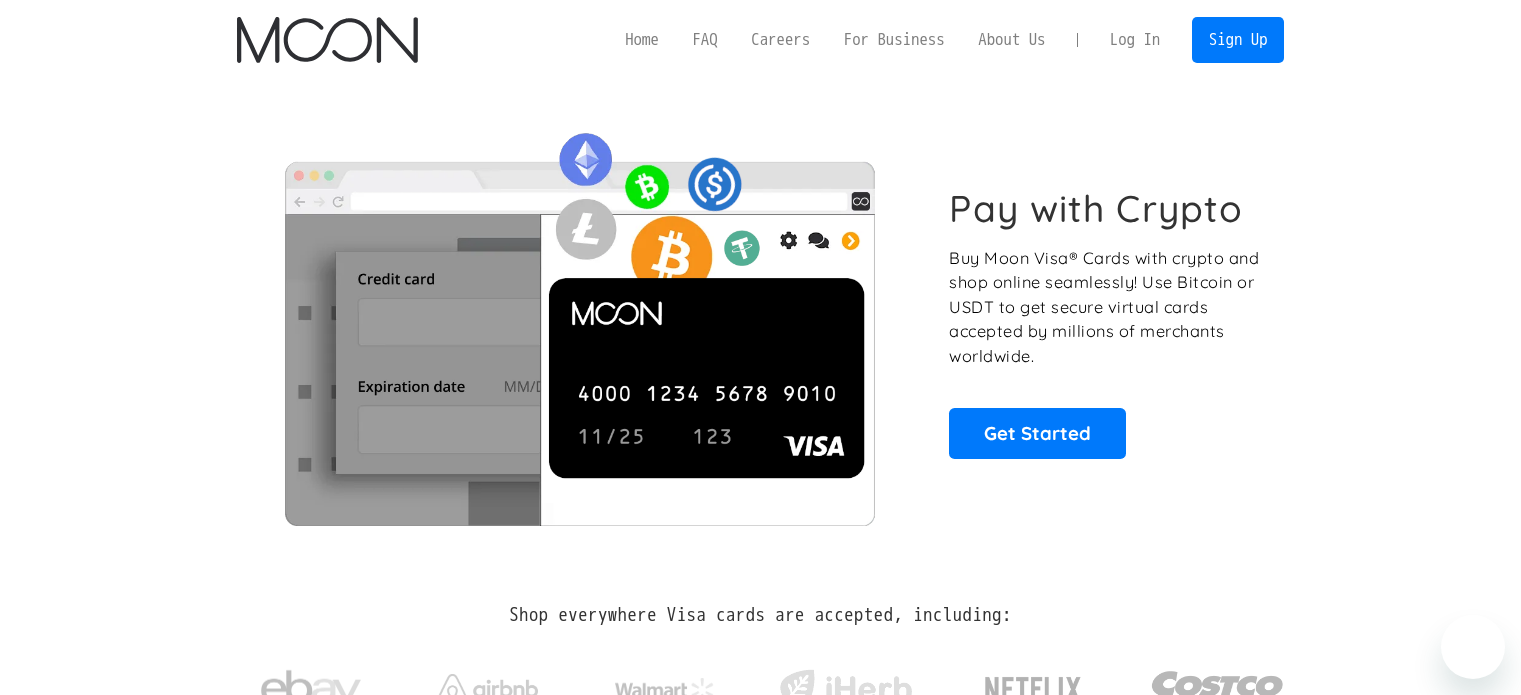 scroll, scrollTop: 0, scrollLeft: 0, axis: both 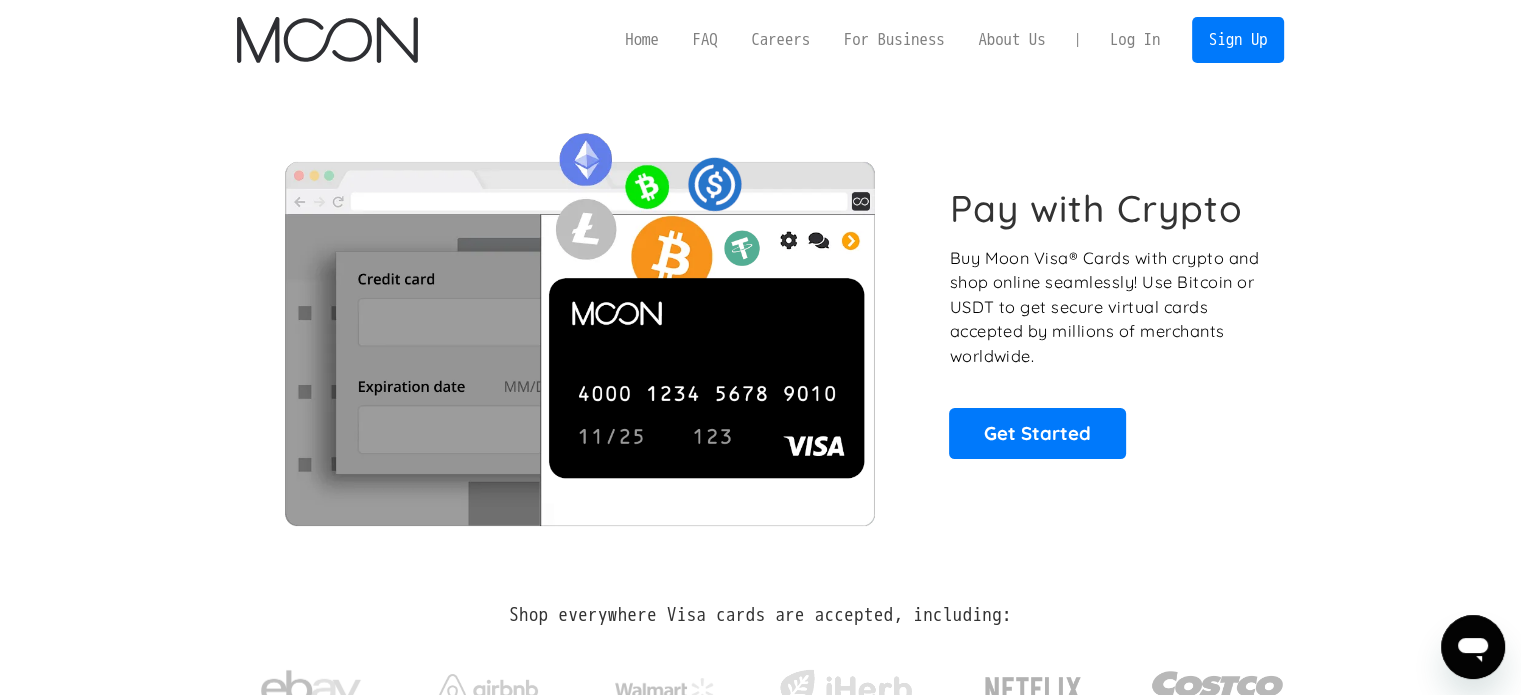 click on "Log In" at bounding box center [1135, 40] 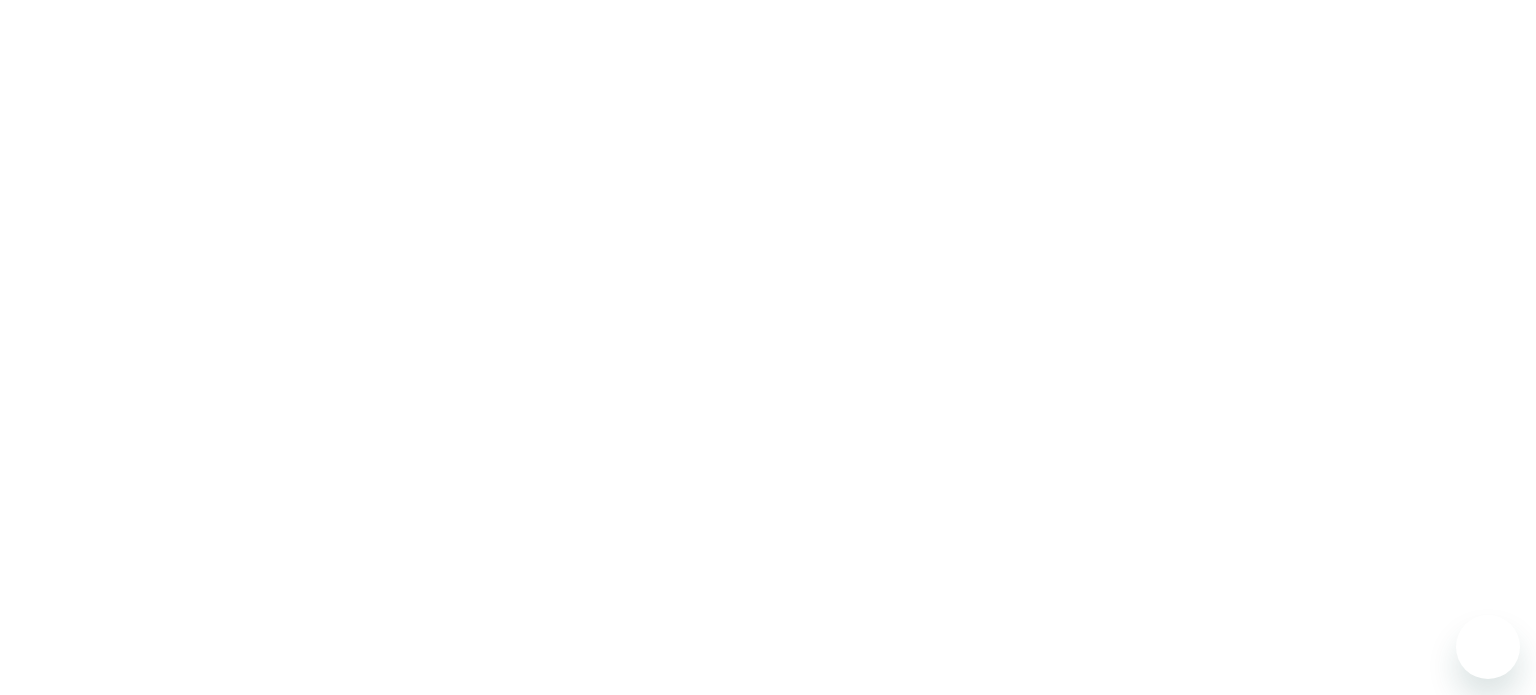 scroll, scrollTop: 0, scrollLeft: 0, axis: both 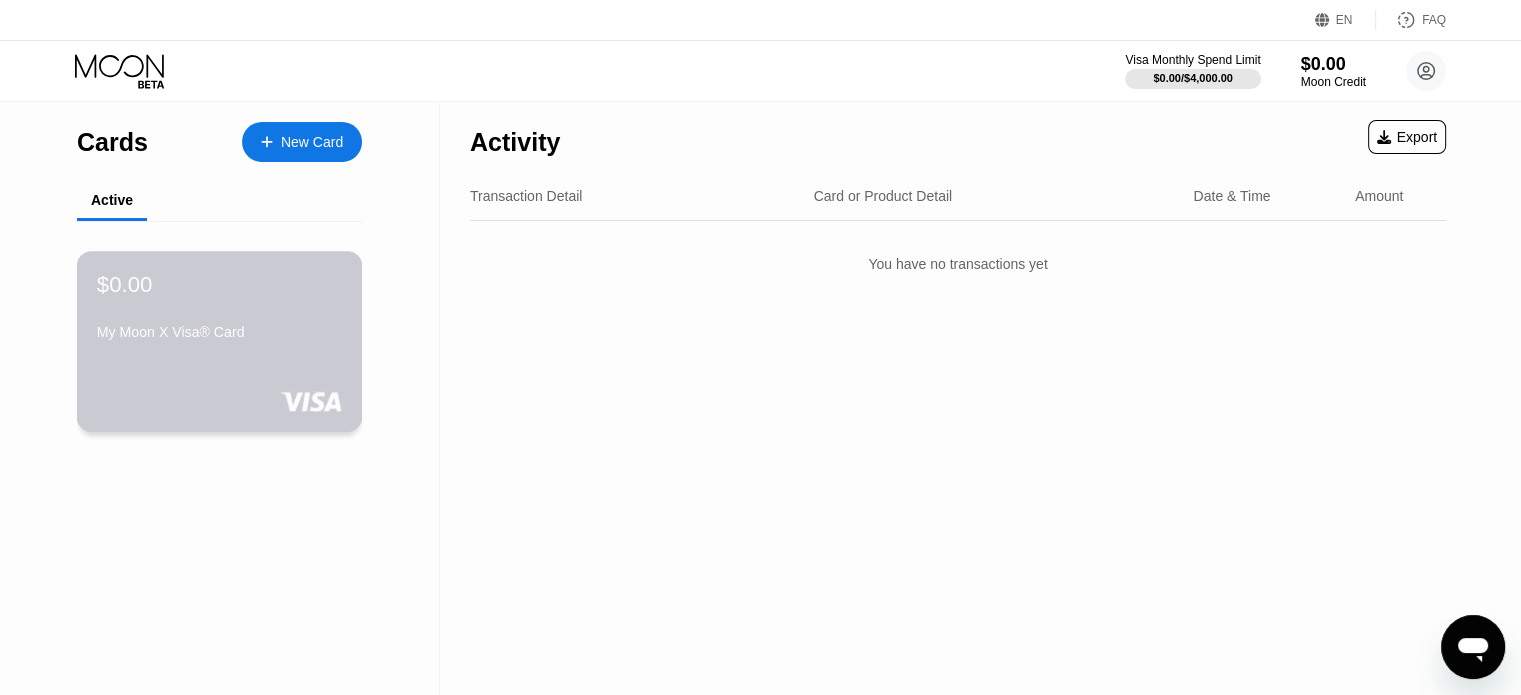 click on "$0.00 My Moon X Visa® Card" at bounding box center (220, 341) 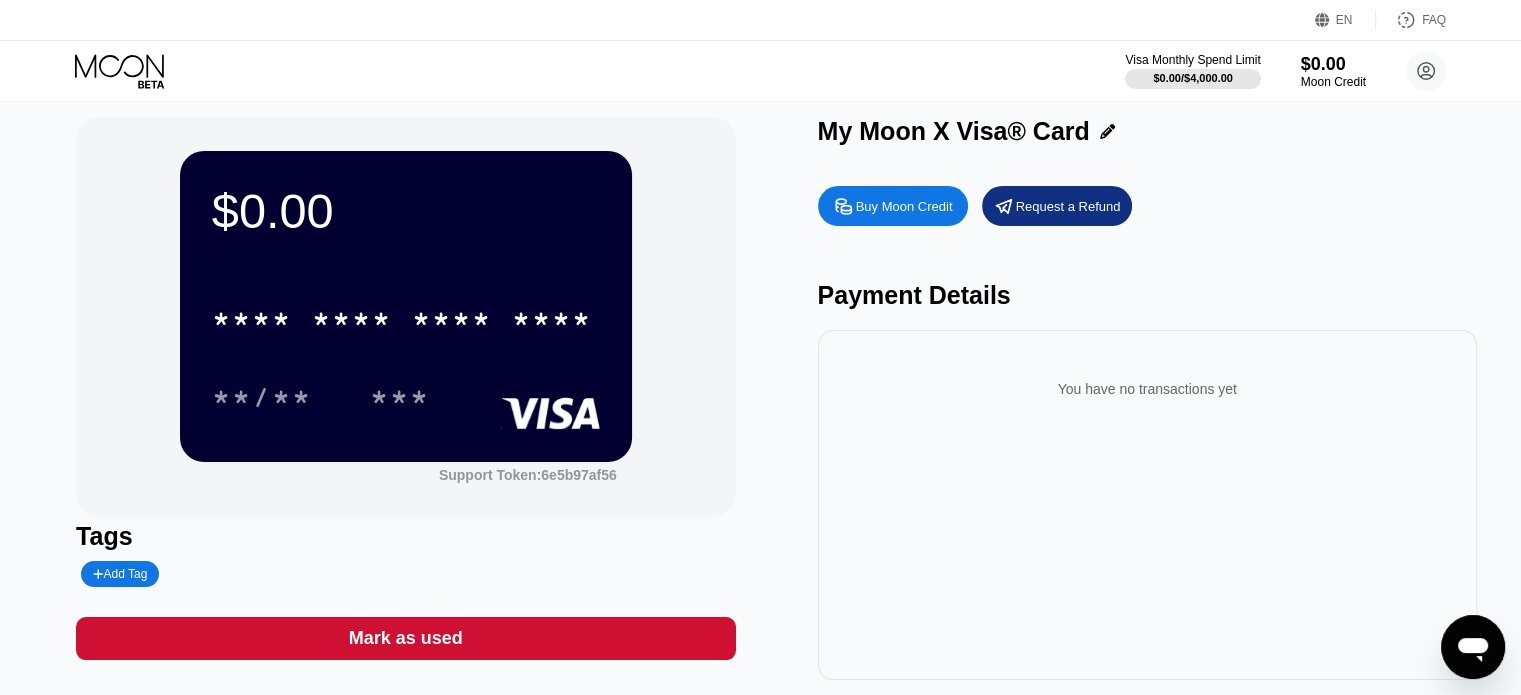 scroll, scrollTop: 0, scrollLeft: 0, axis: both 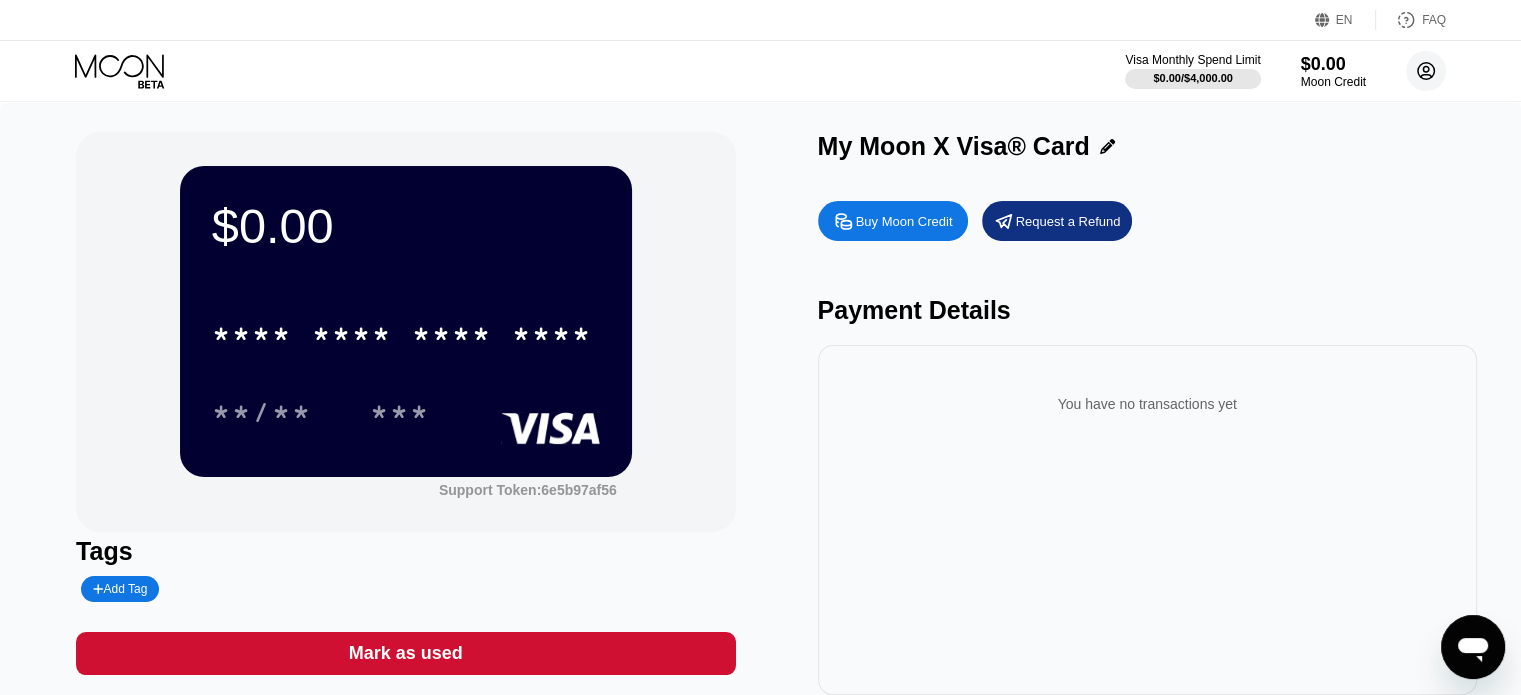 click 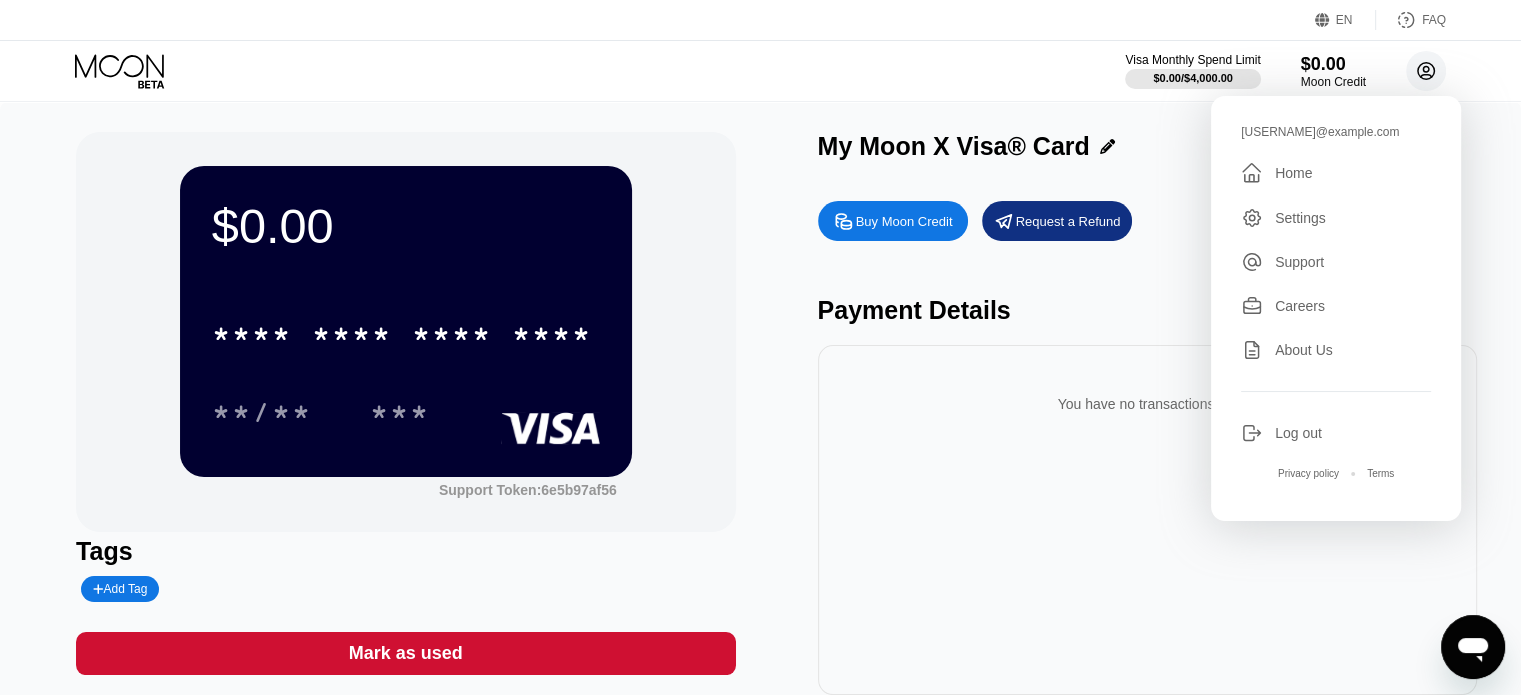 click 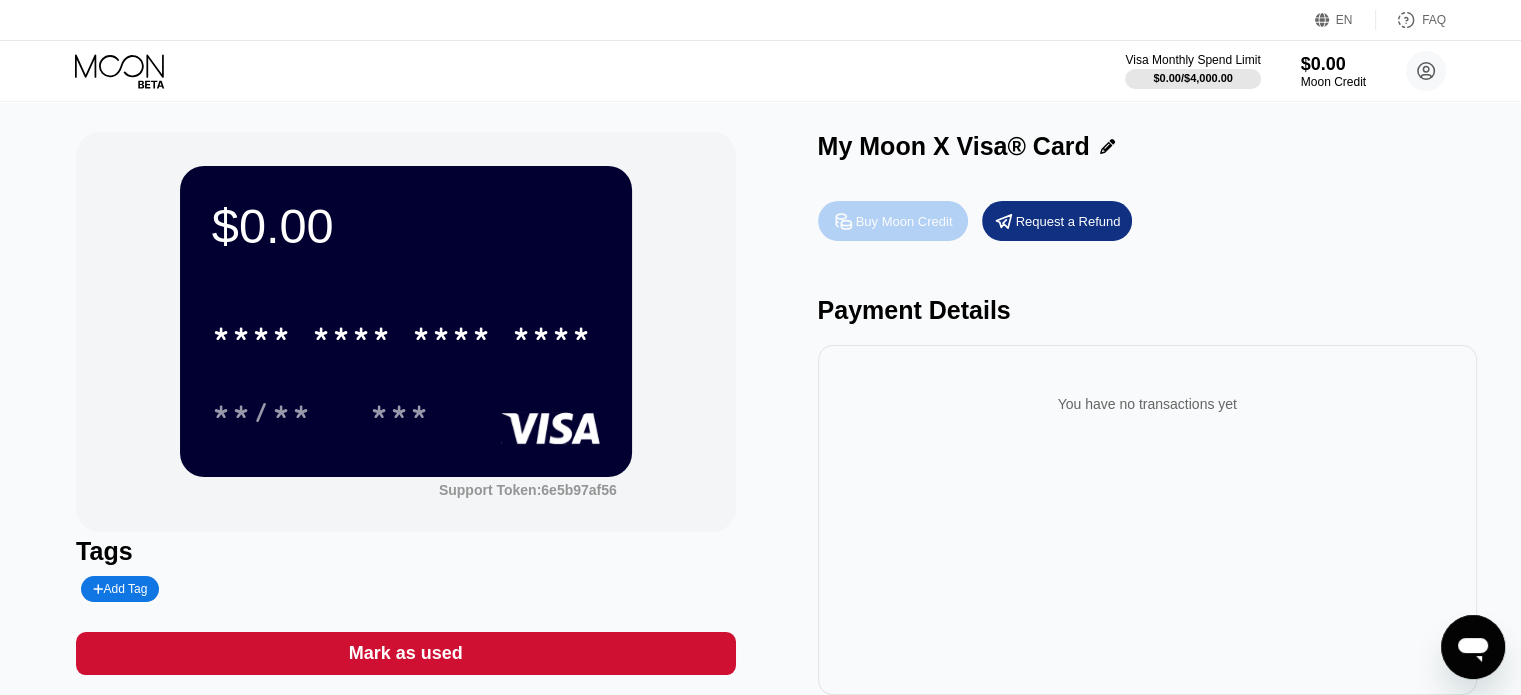 click on "Buy Moon Credit" at bounding box center [893, 221] 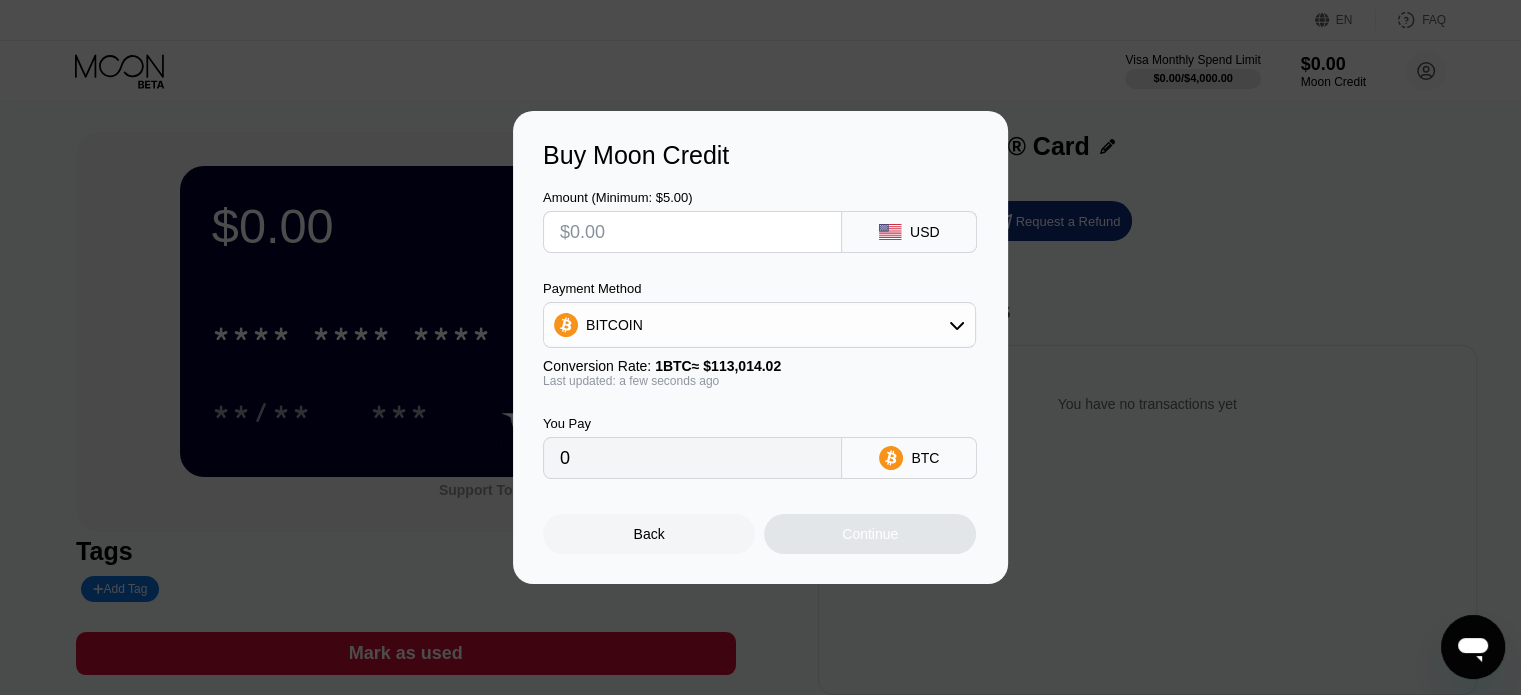 click at bounding box center [768, 347] 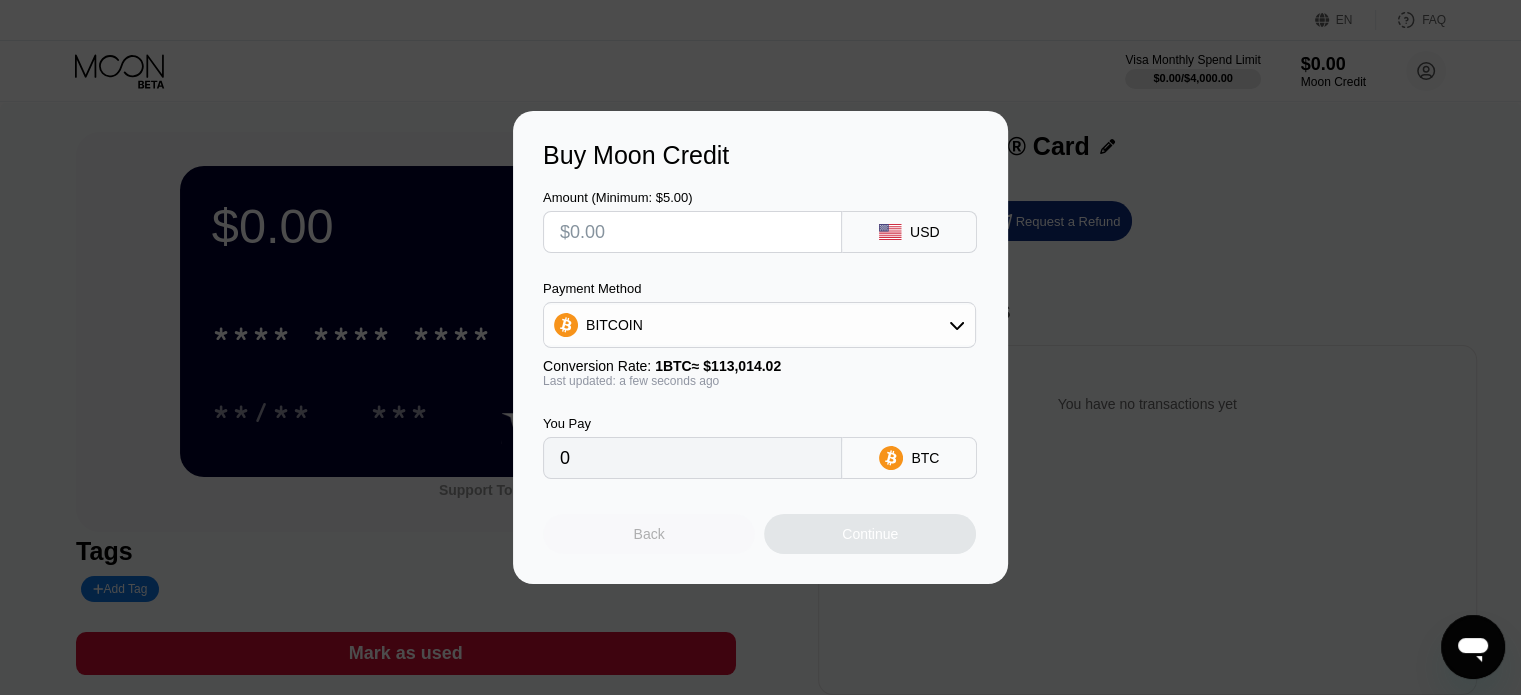 click on "Back" at bounding box center (649, 534) 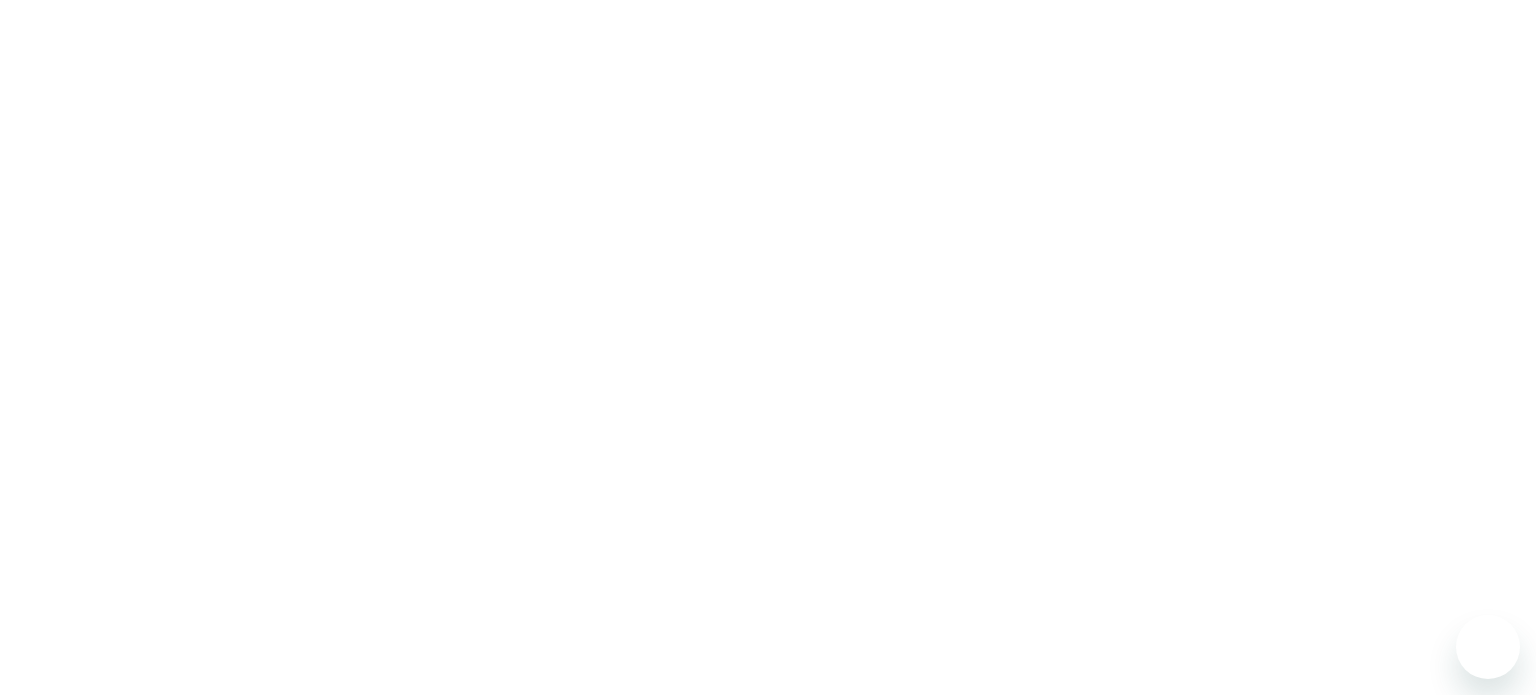 scroll, scrollTop: 0, scrollLeft: 0, axis: both 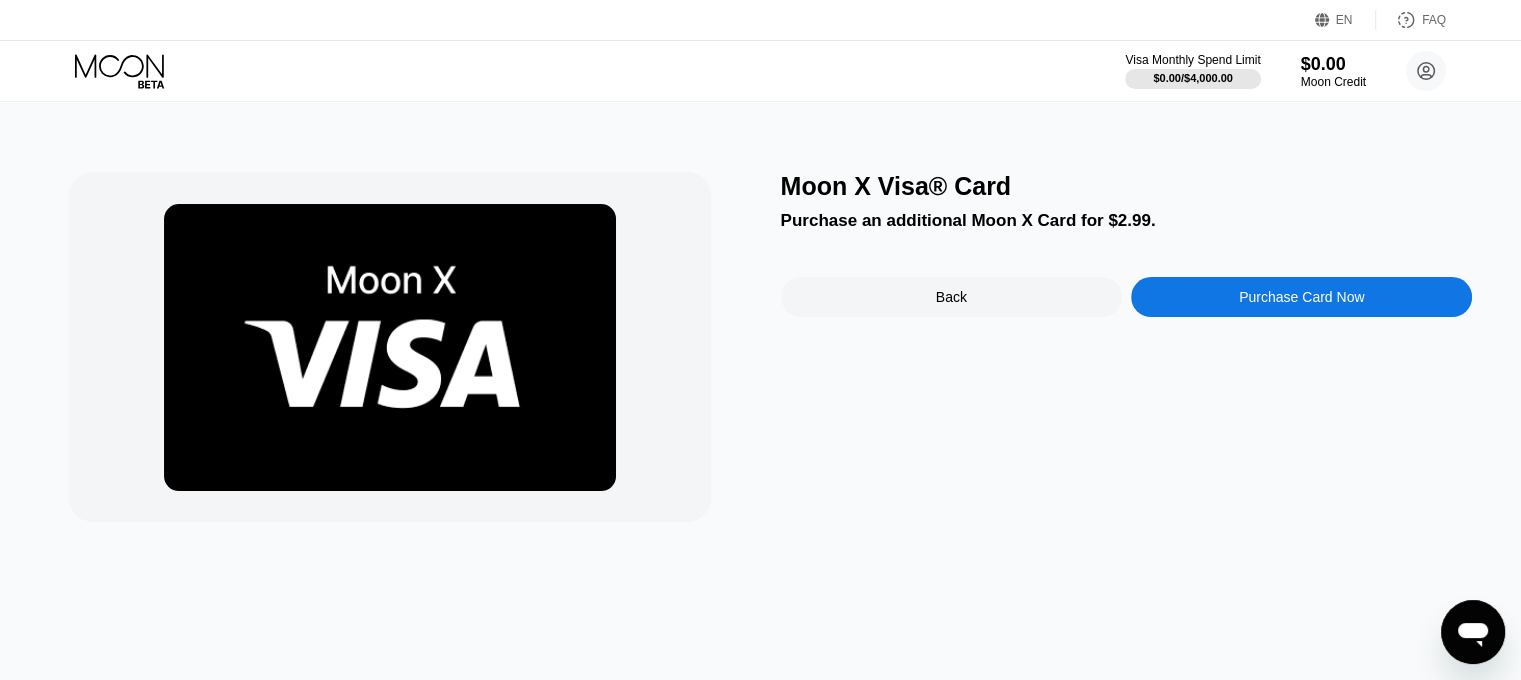 click on "Purchase Card Now" at bounding box center (1301, 297) 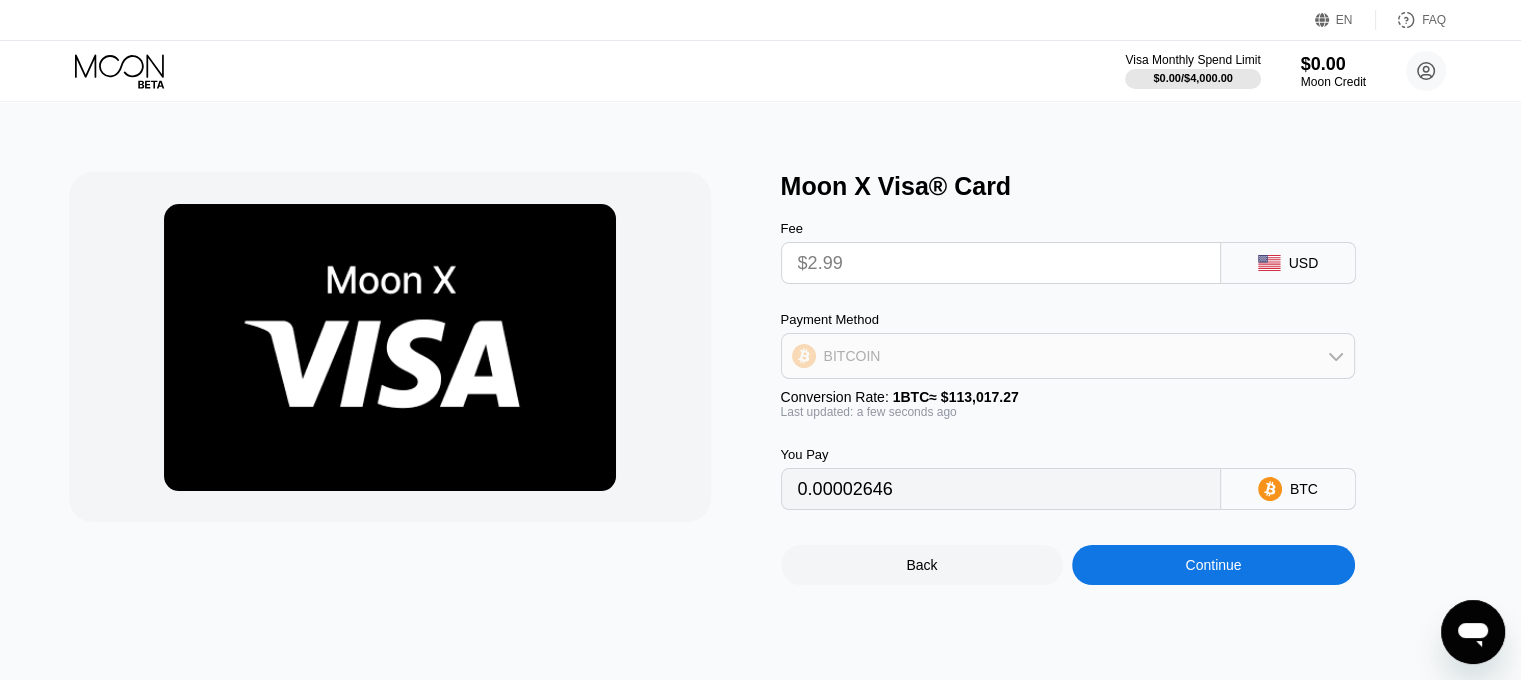 click on "BITCOIN" at bounding box center (1068, 356) 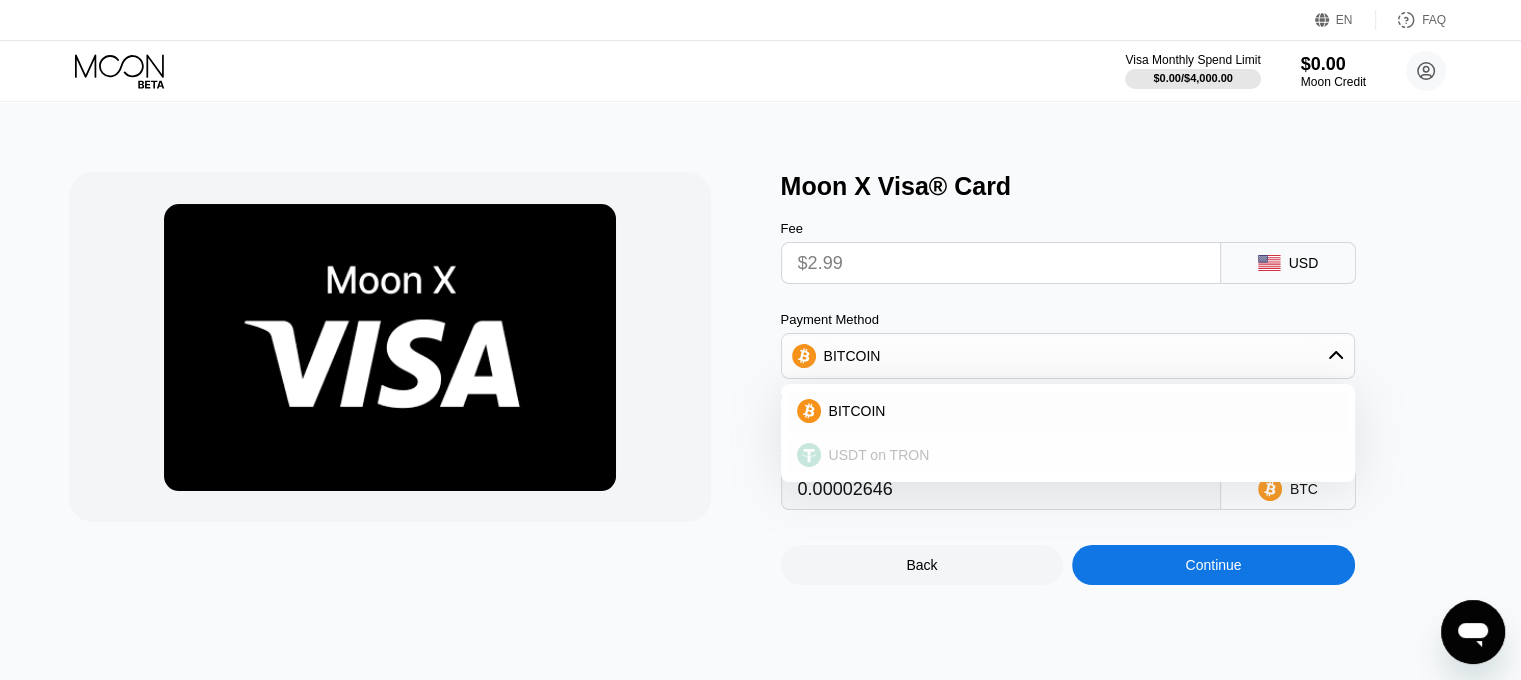 click on "USDT on TRON" at bounding box center [1068, 455] 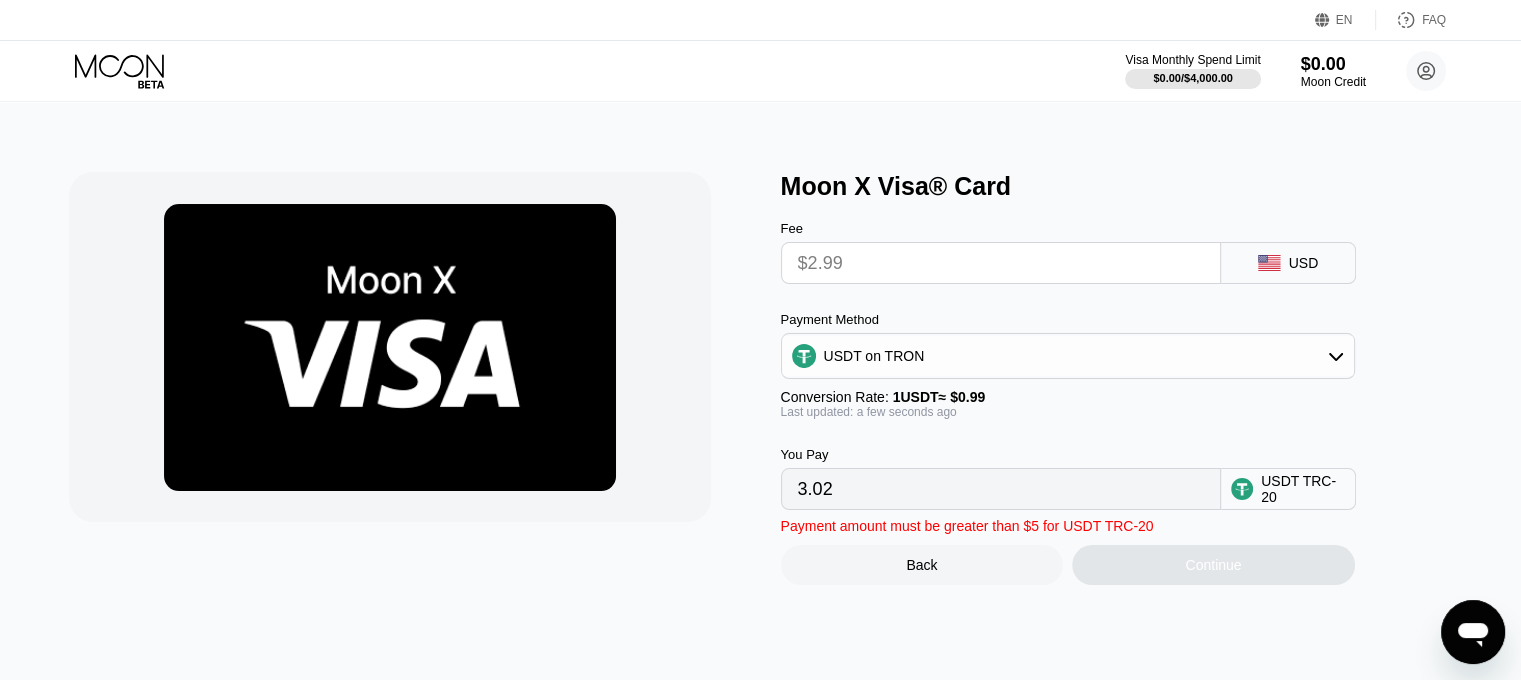 drag, startPoint x: 880, startPoint y: 507, endPoint x: 738, endPoint y: 519, distance: 142.50613 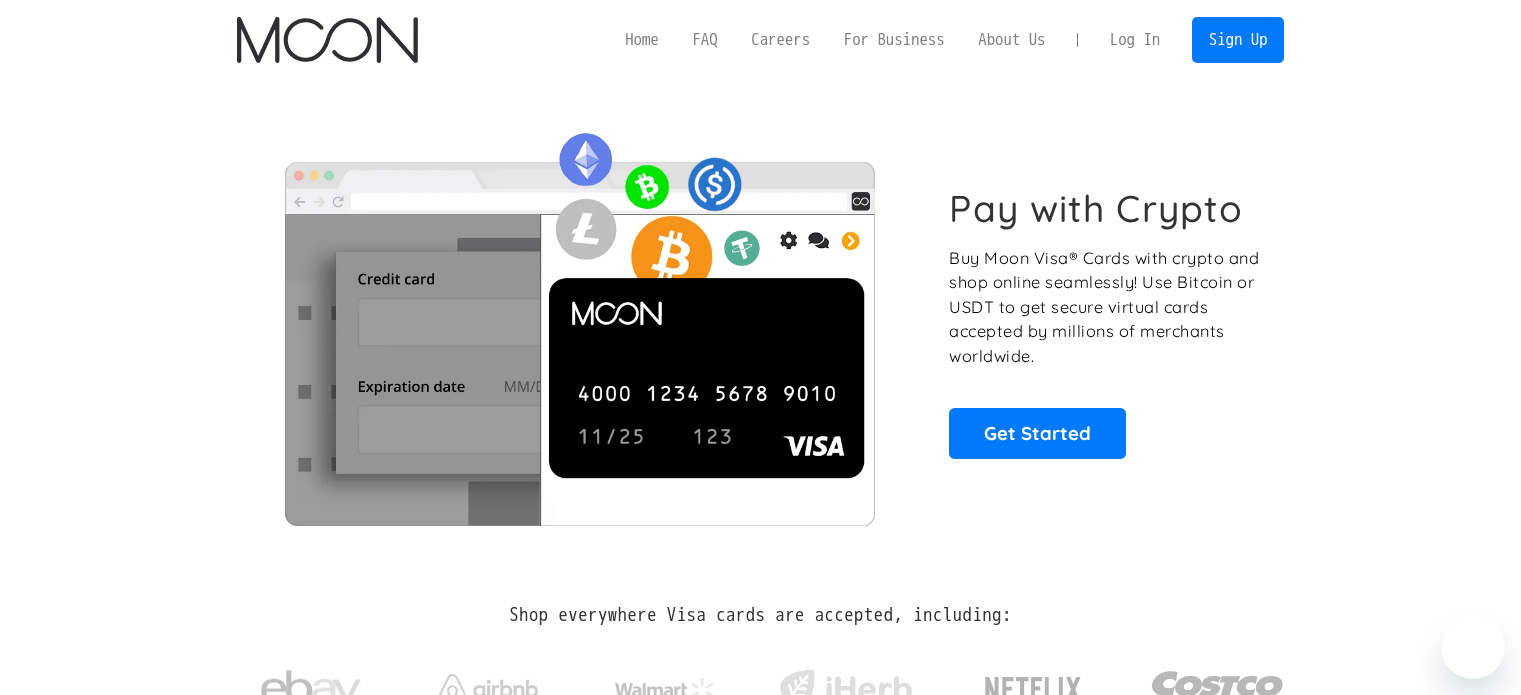 scroll, scrollTop: 0, scrollLeft: 0, axis: both 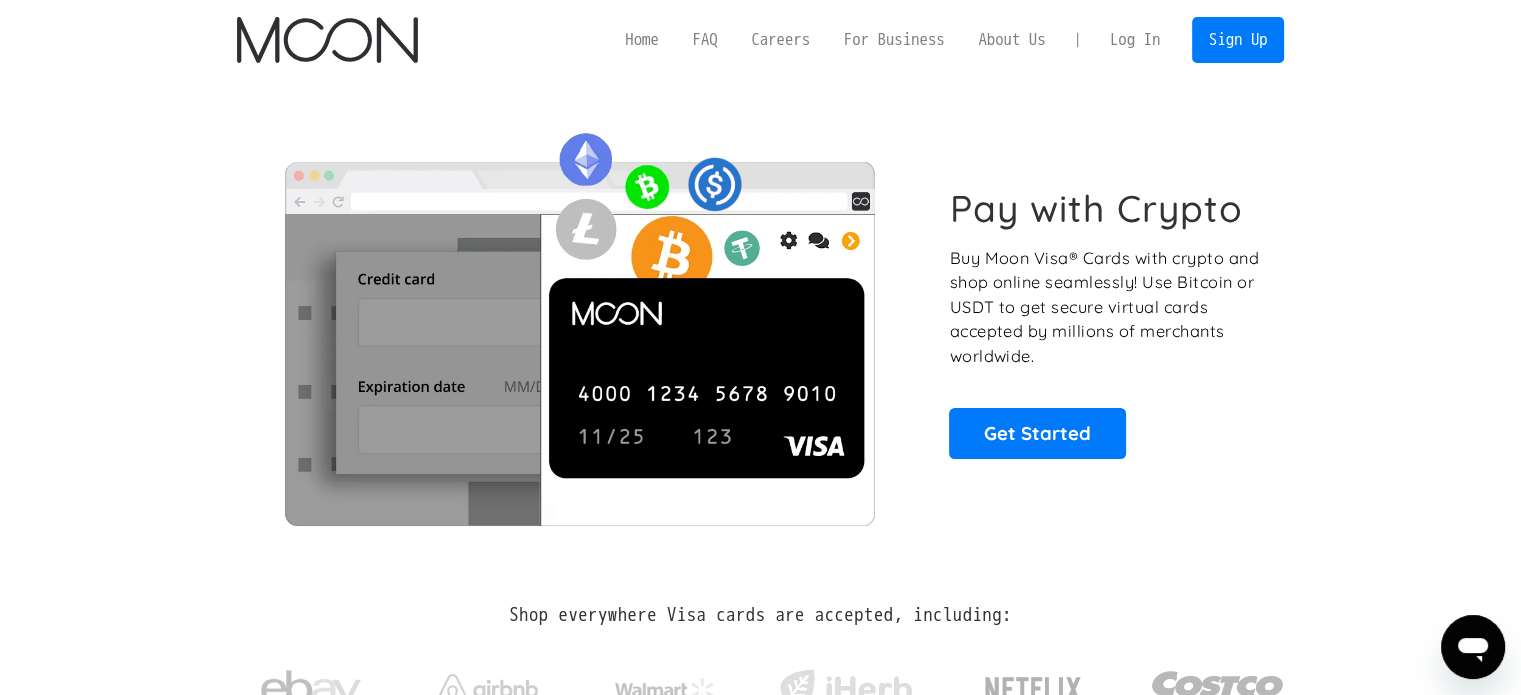click on "Log In" at bounding box center (1135, 40) 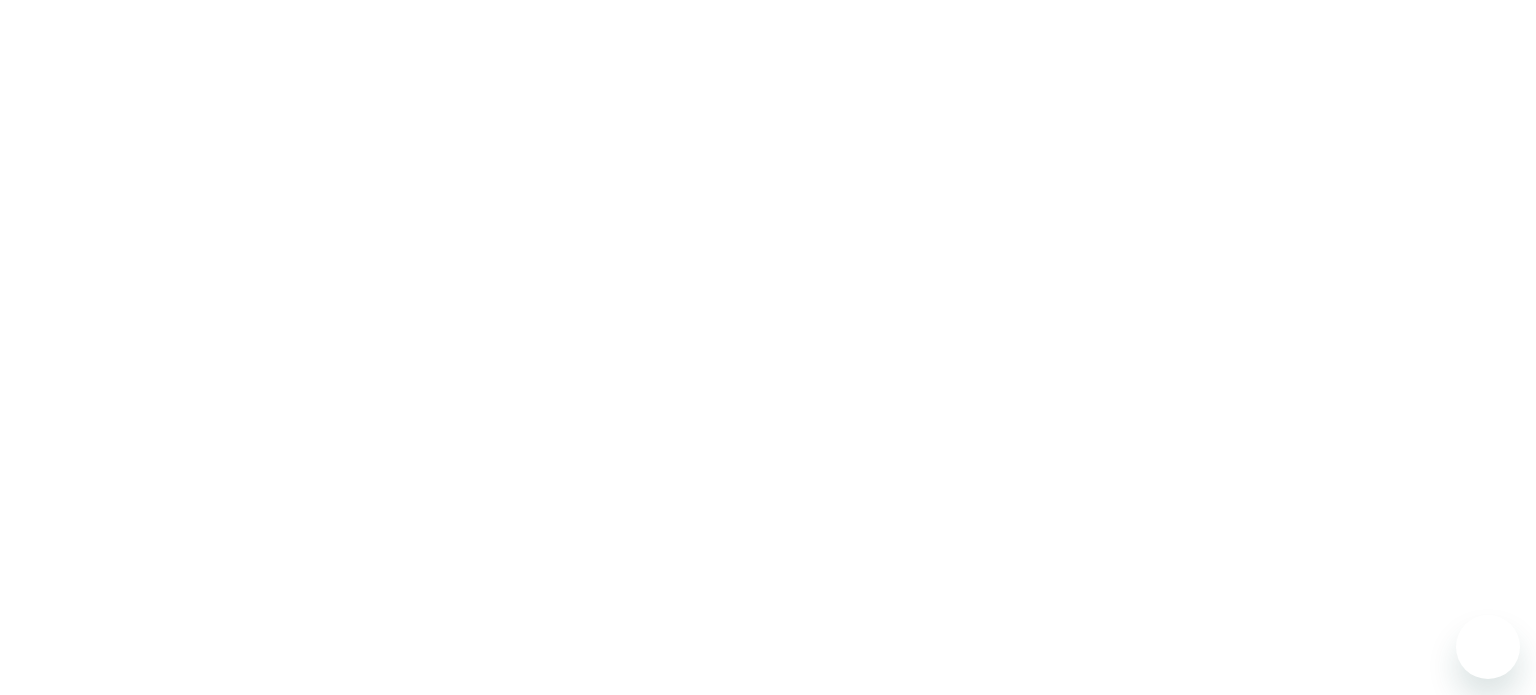 scroll, scrollTop: 0, scrollLeft: 0, axis: both 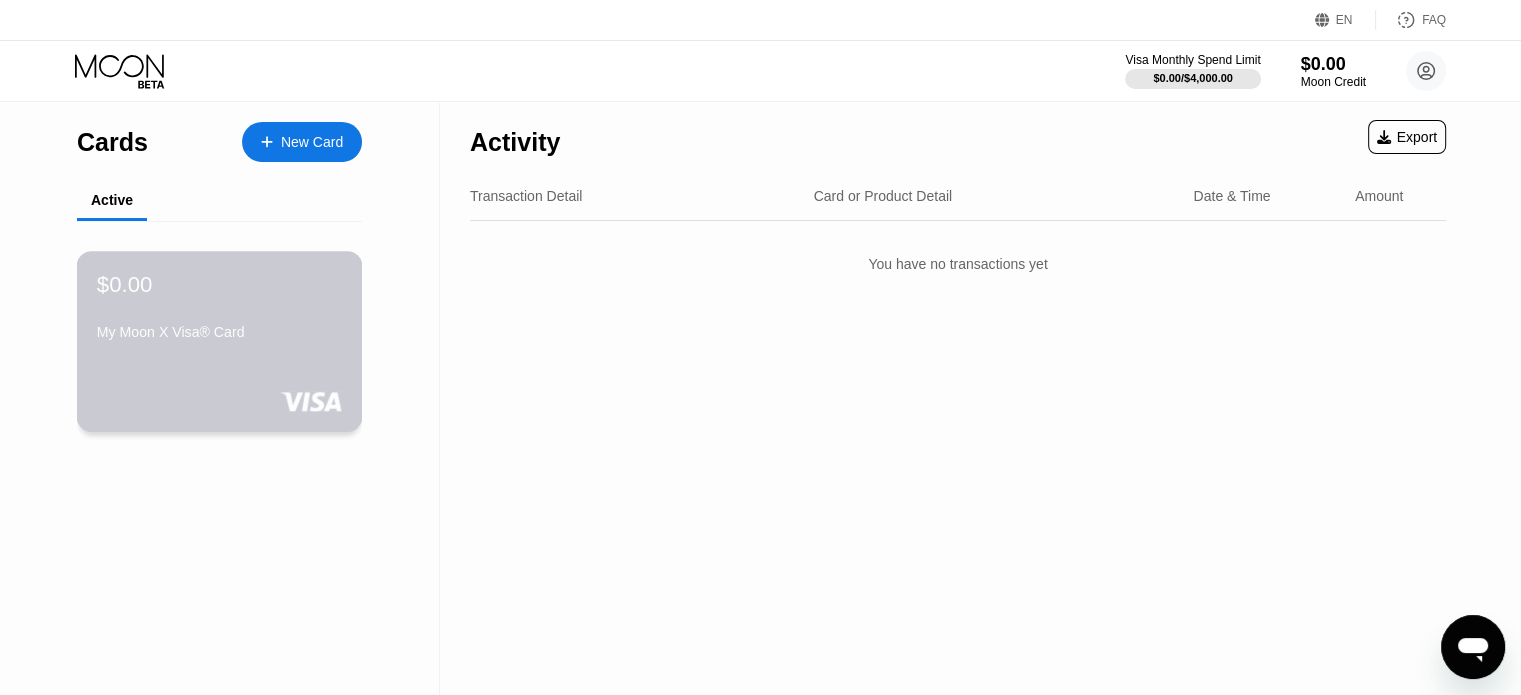 click on "$0.00 My Moon X Visa® Card" at bounding box center (220, 341) 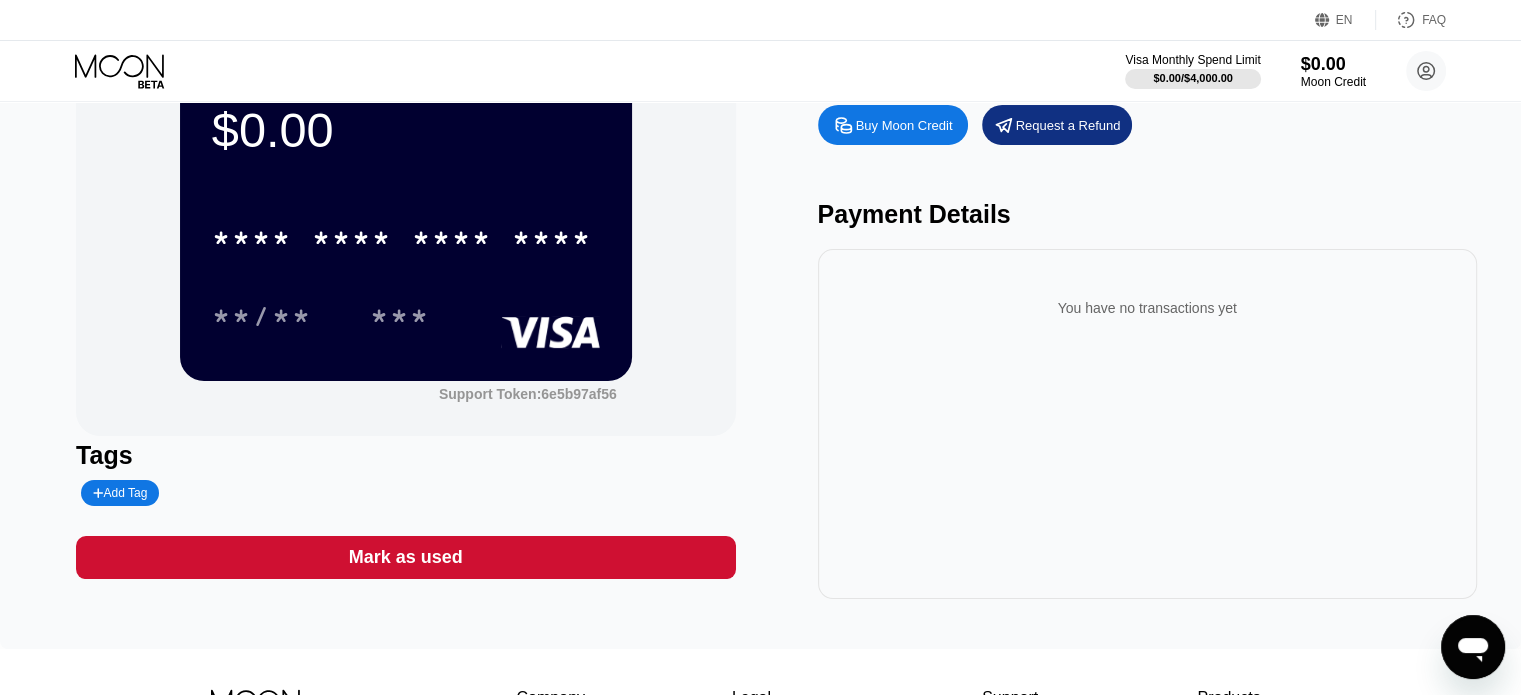 scroll, scrollTop: 0, scrollLeft: 0, axis: both 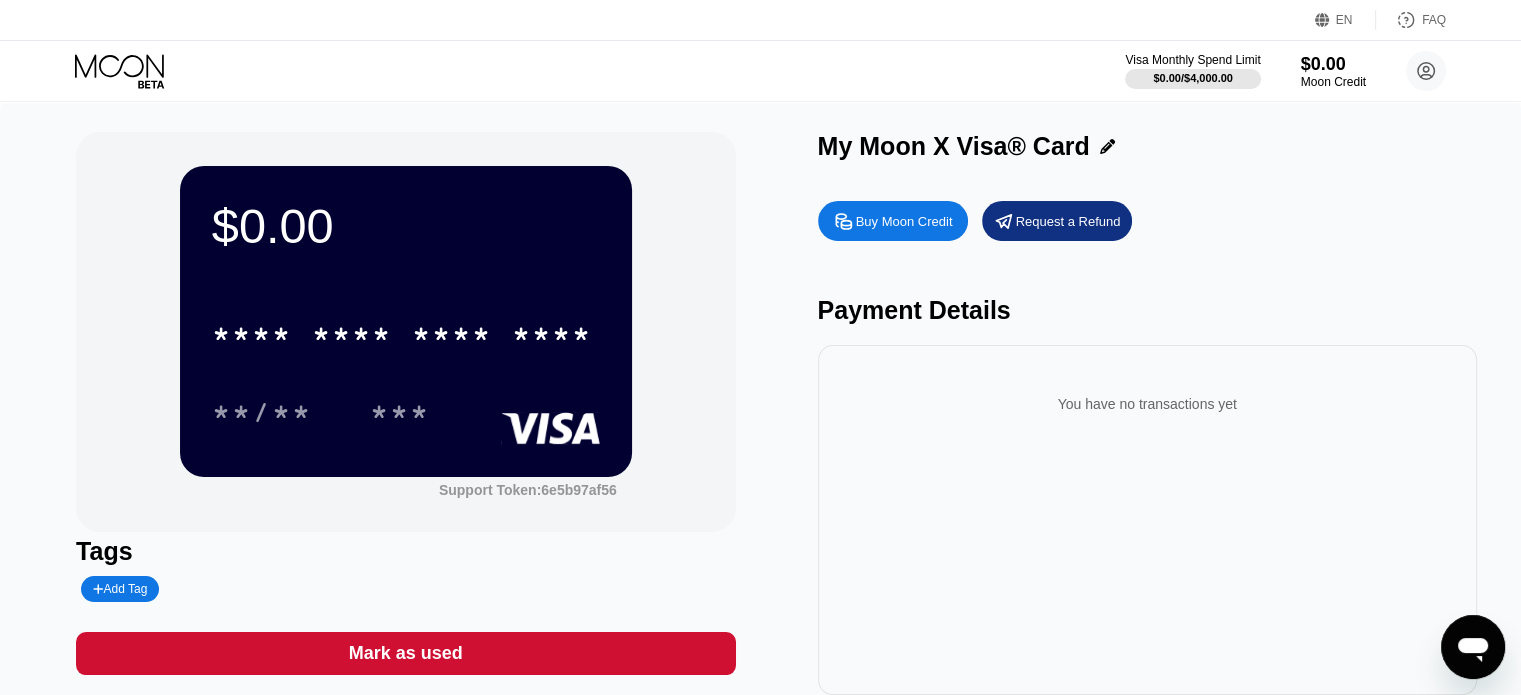 click on "Buy Moon Credit" at bounding box center [904, 221] 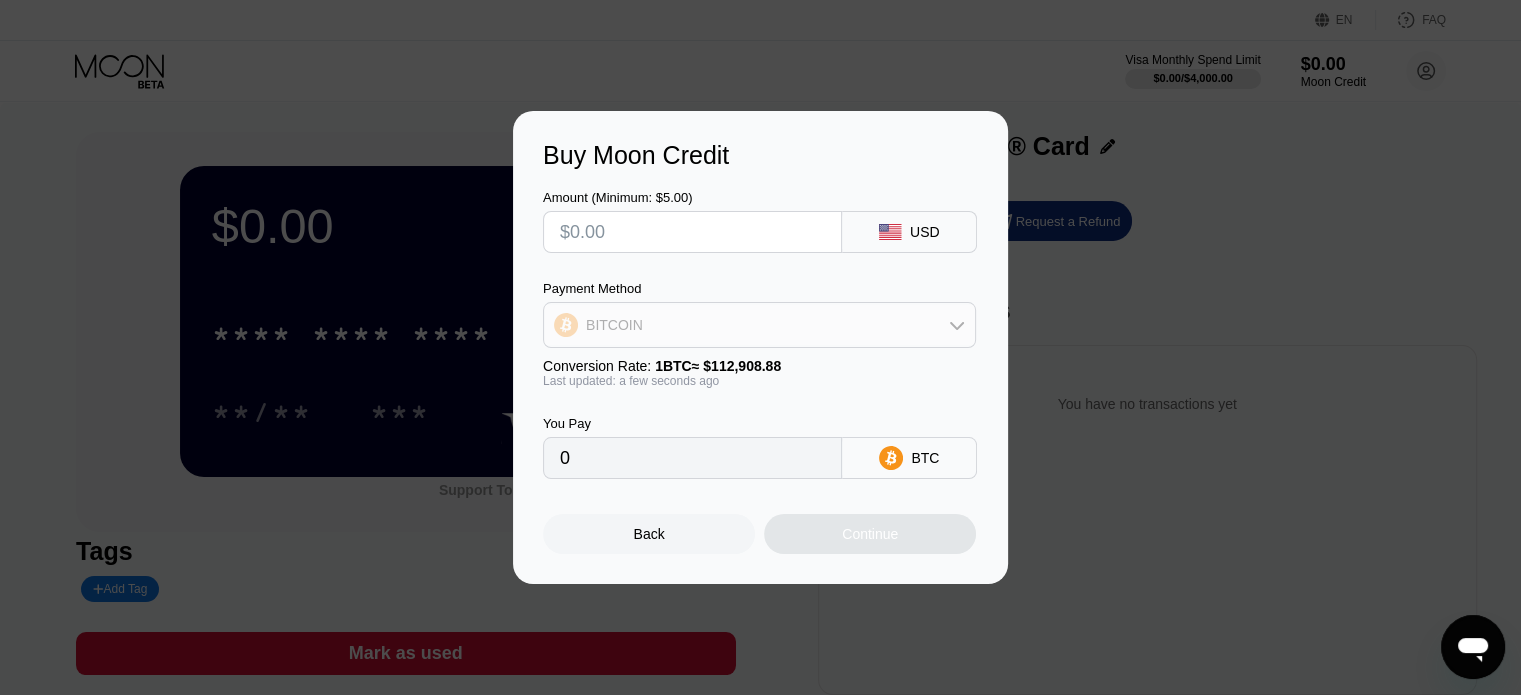 click on "BITCOIN" at bounding box center [759, 325] 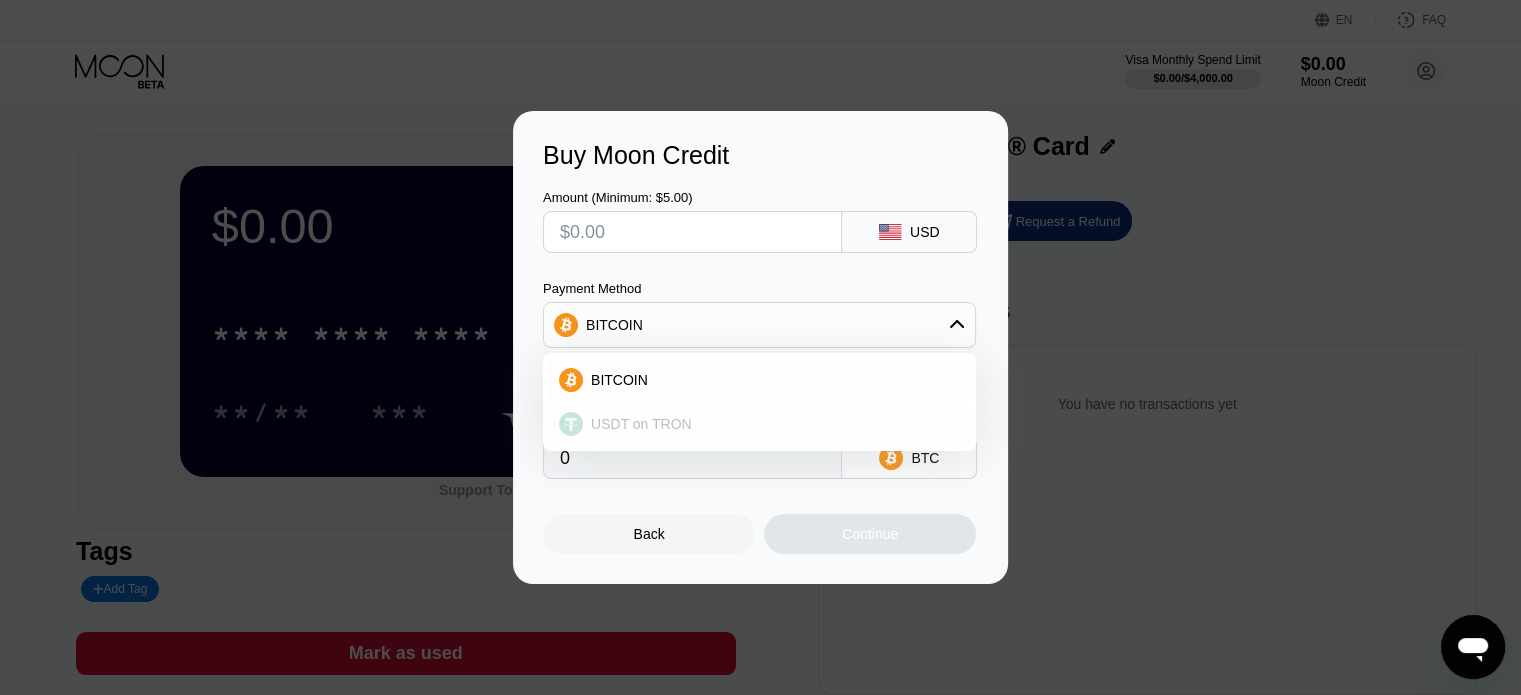 click on "USDT on TRON" at bounding box center (771, 424) 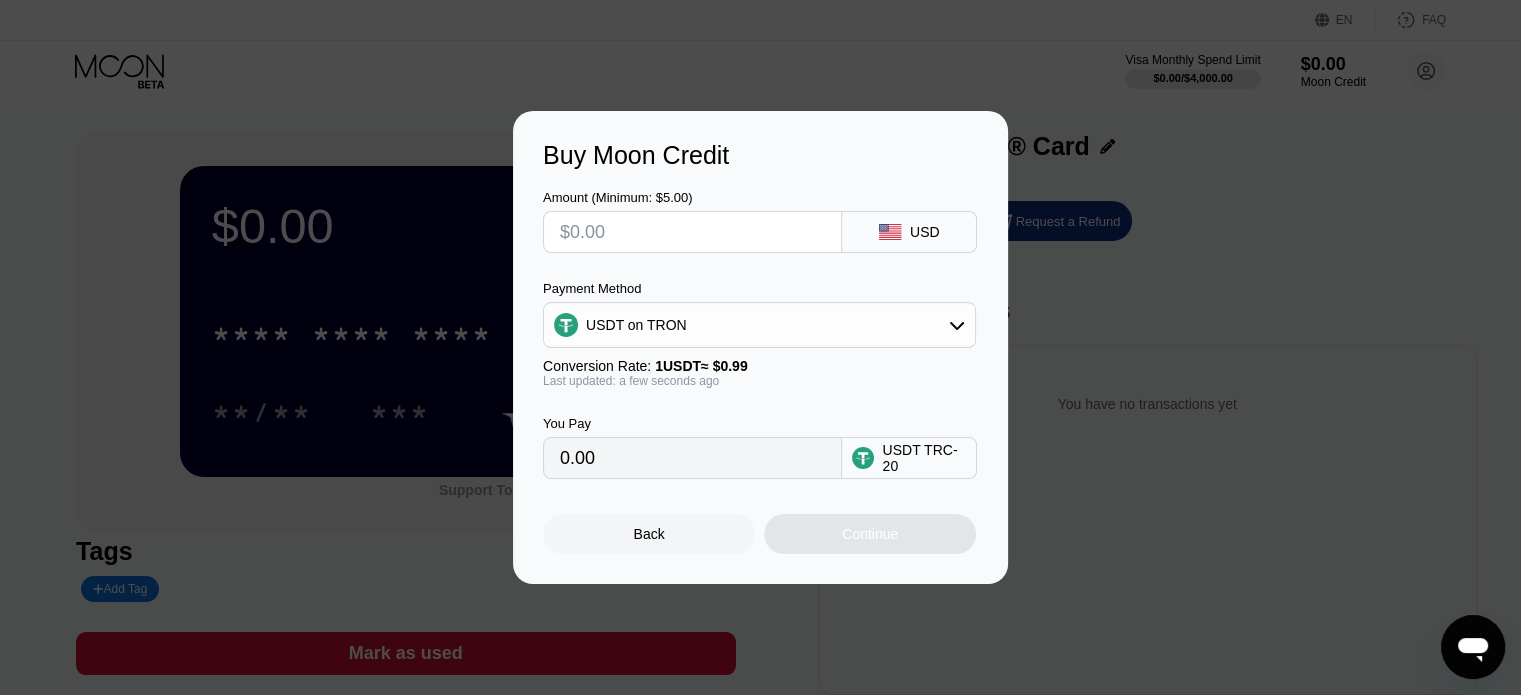 click on "Buy Moon Credit Amount (Minimum: $5.00) USD Payment Method USDT on TRON Conversion Rate:   1  USDT  ≈   $0.99 Last updated:   a few seconds ago You Pay 0.00 USDT TRC-20 Back Continue" at bounding box center (760, 347) 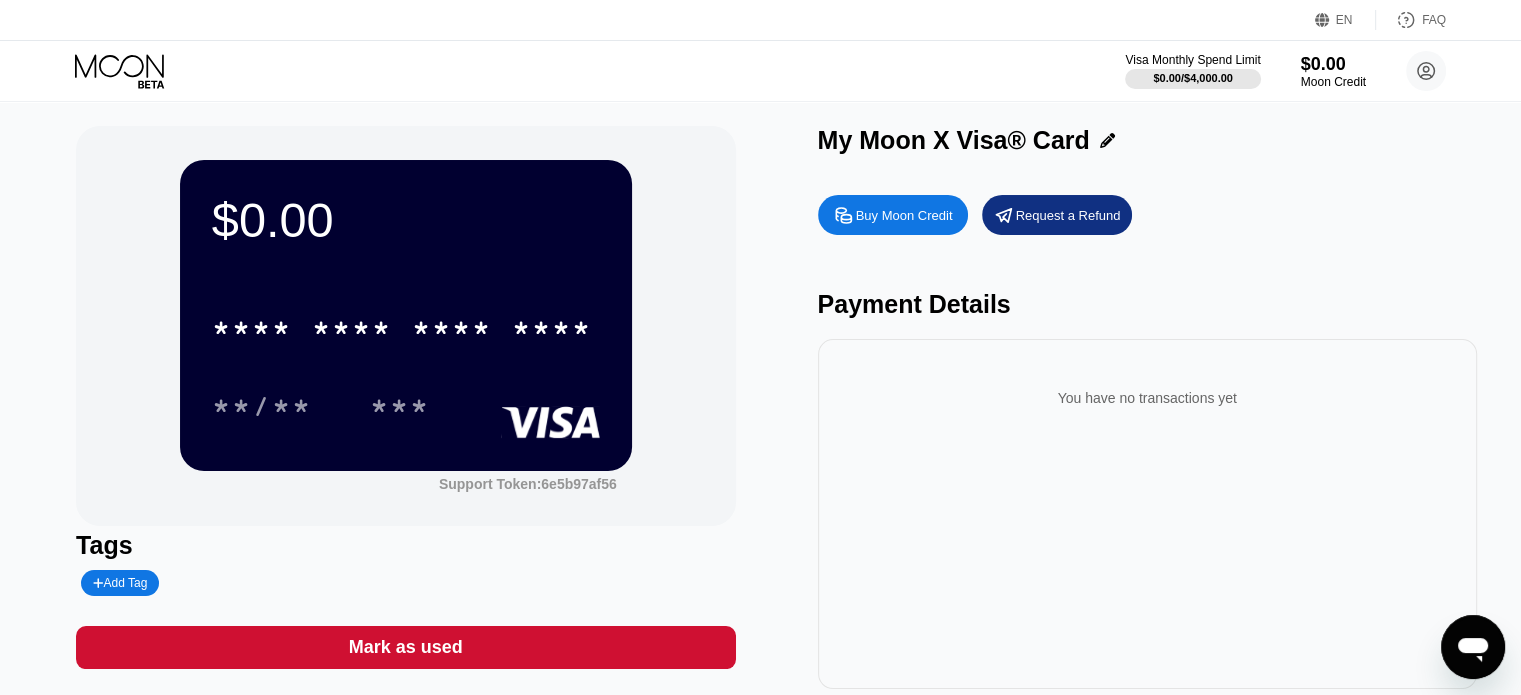 scroll, scrollTop: 0, scrollLeft: 0, axis: both 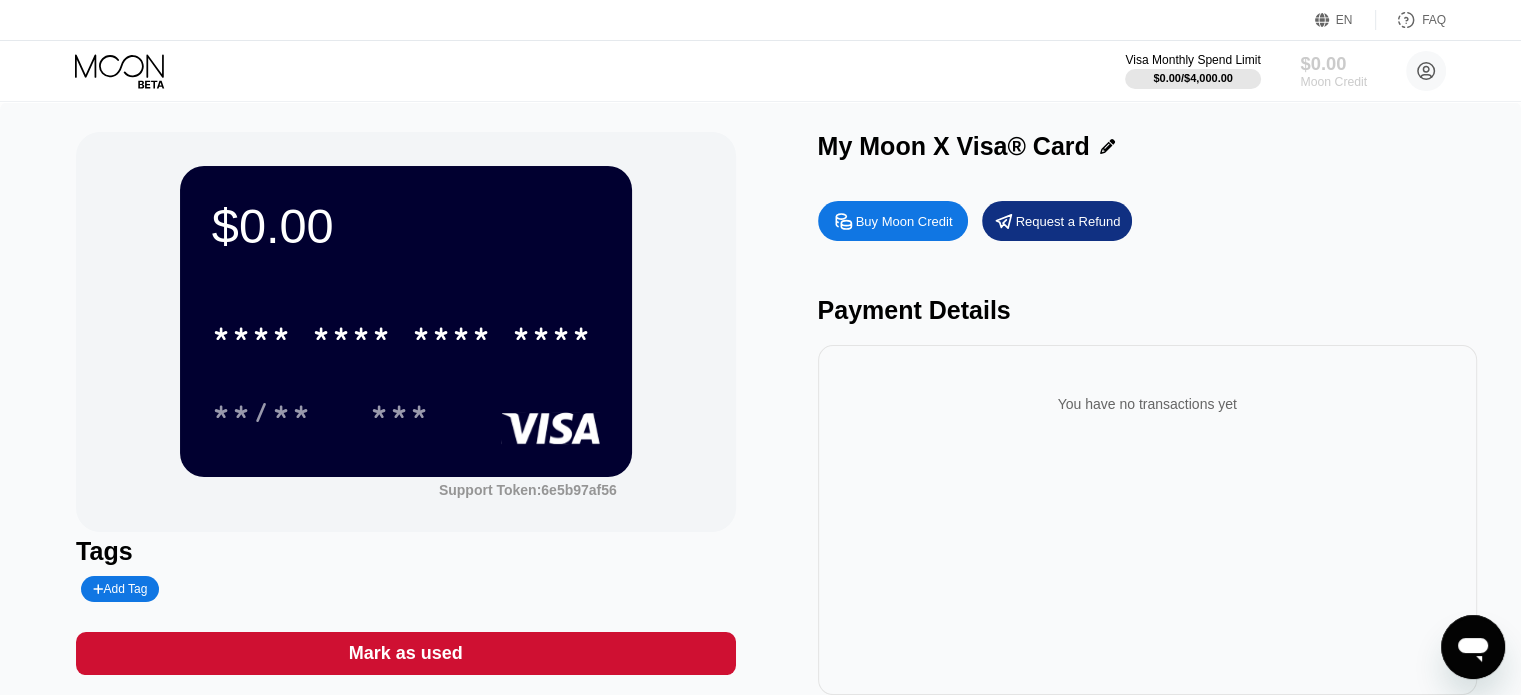 click on "Moon Credit" at bounding box center [1333, 82] 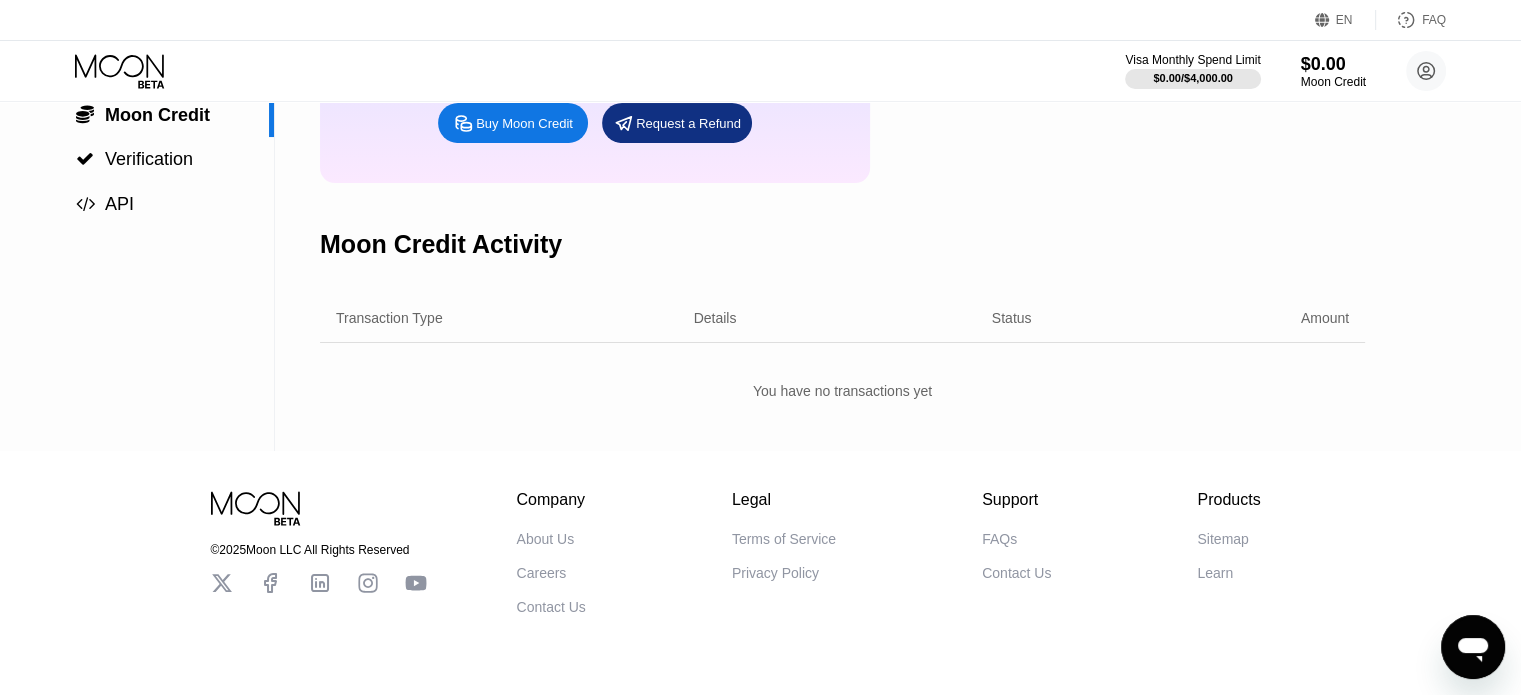 scroll, scrollTop: 0, scrollLeft: 0, axis: both 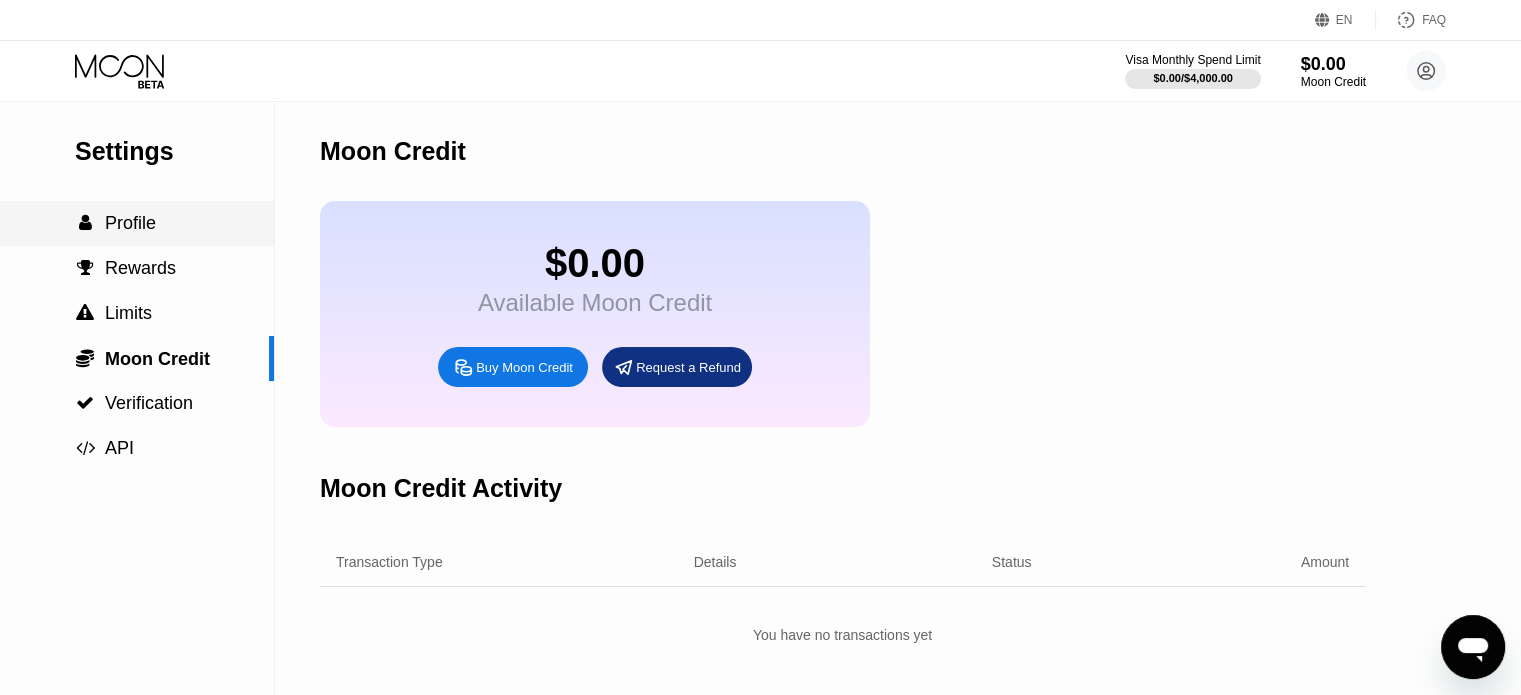 click on "Profile" at bounding box center [130, 223] 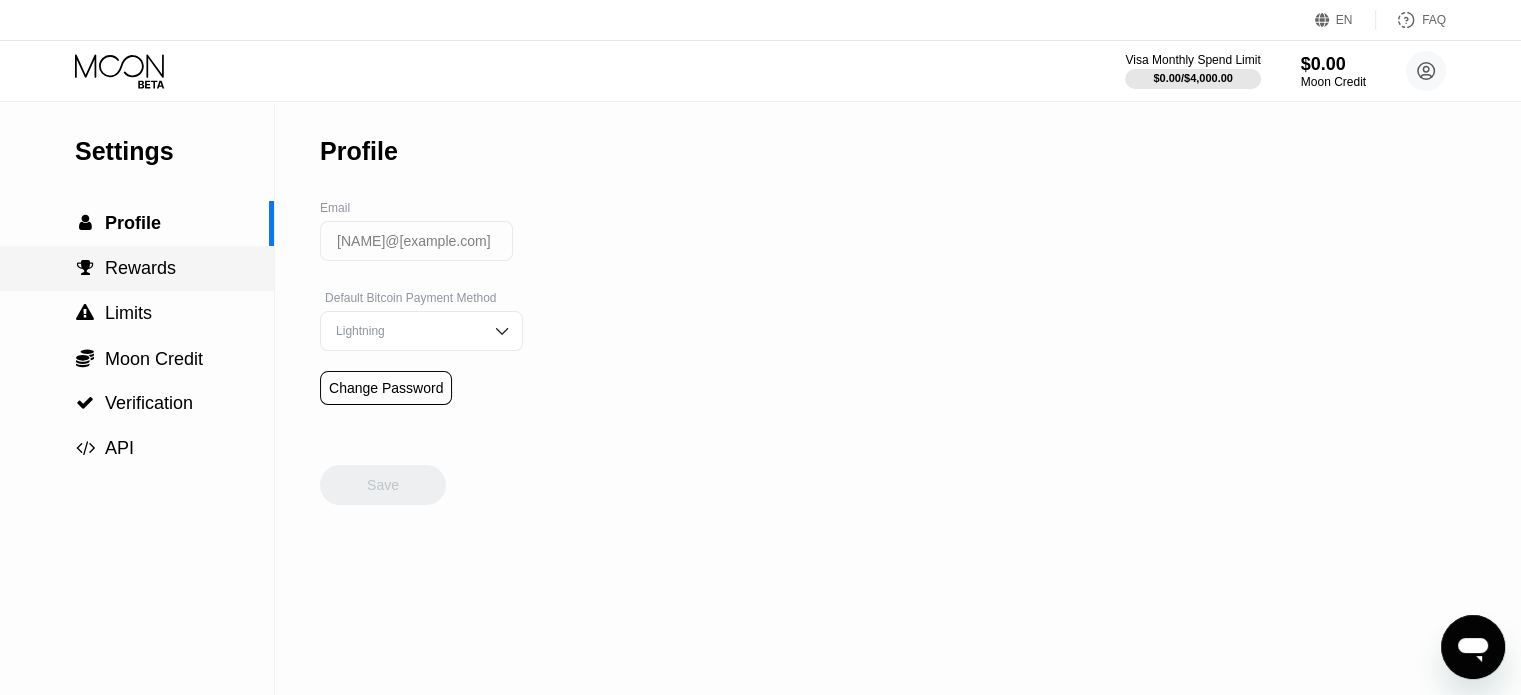 click on "Rewards" at bounding box center [140, 268] 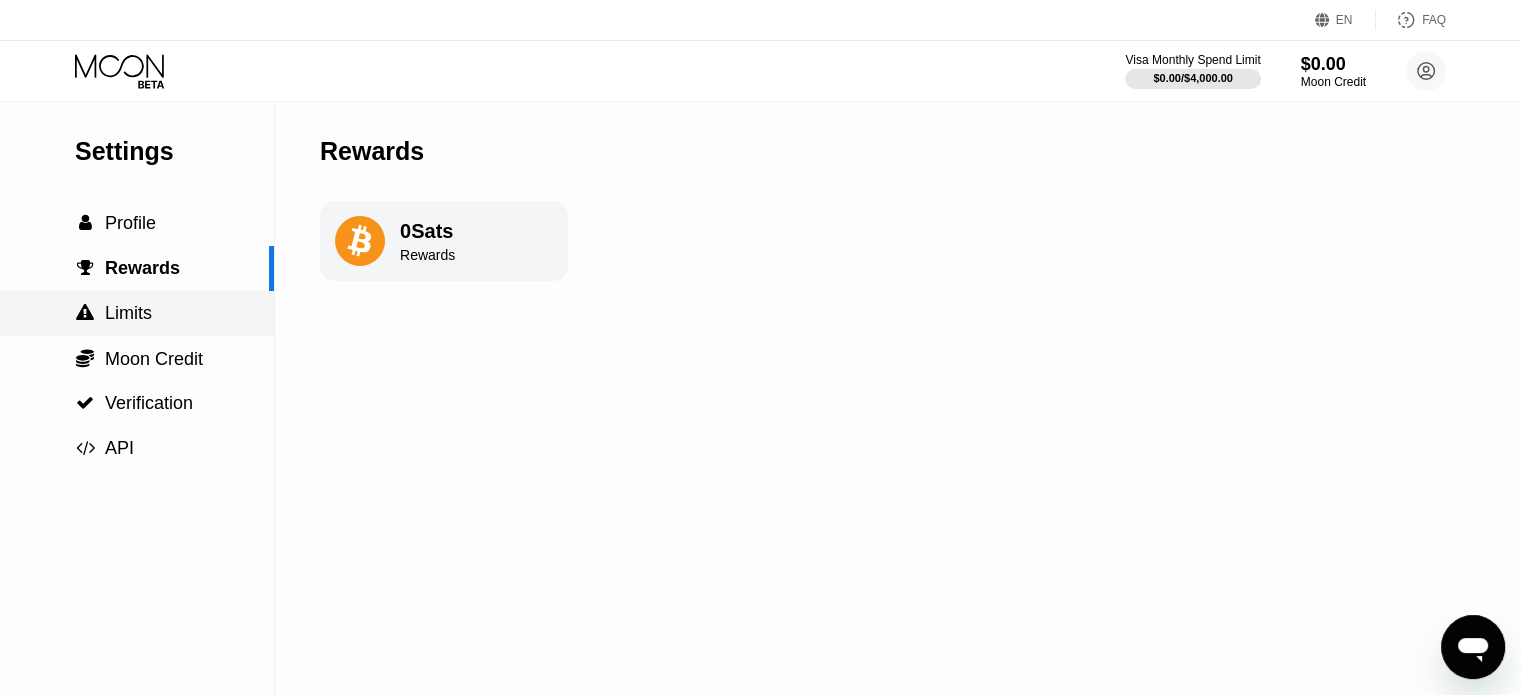 click on "Limits" at bounding box center (128, 313) 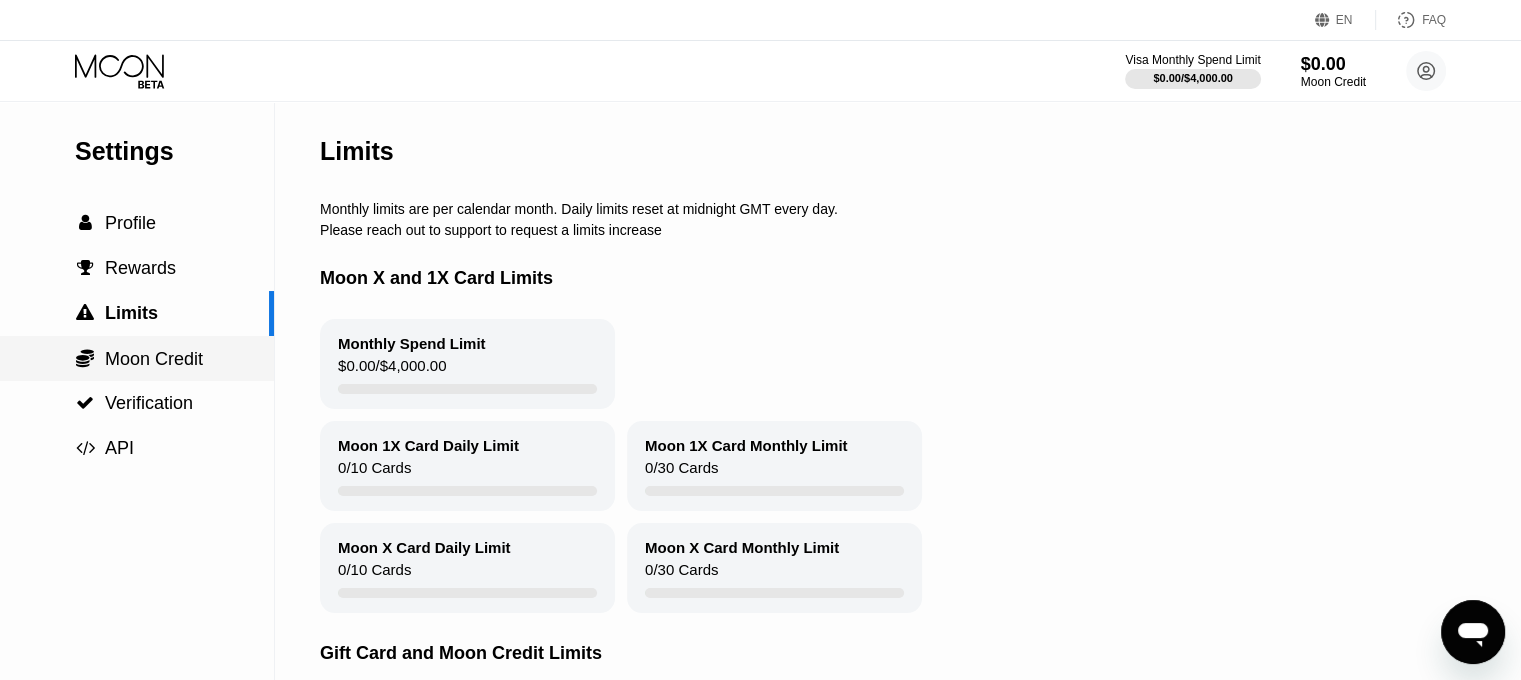 click on "Moon Credit" at bounding box center (154, 359) 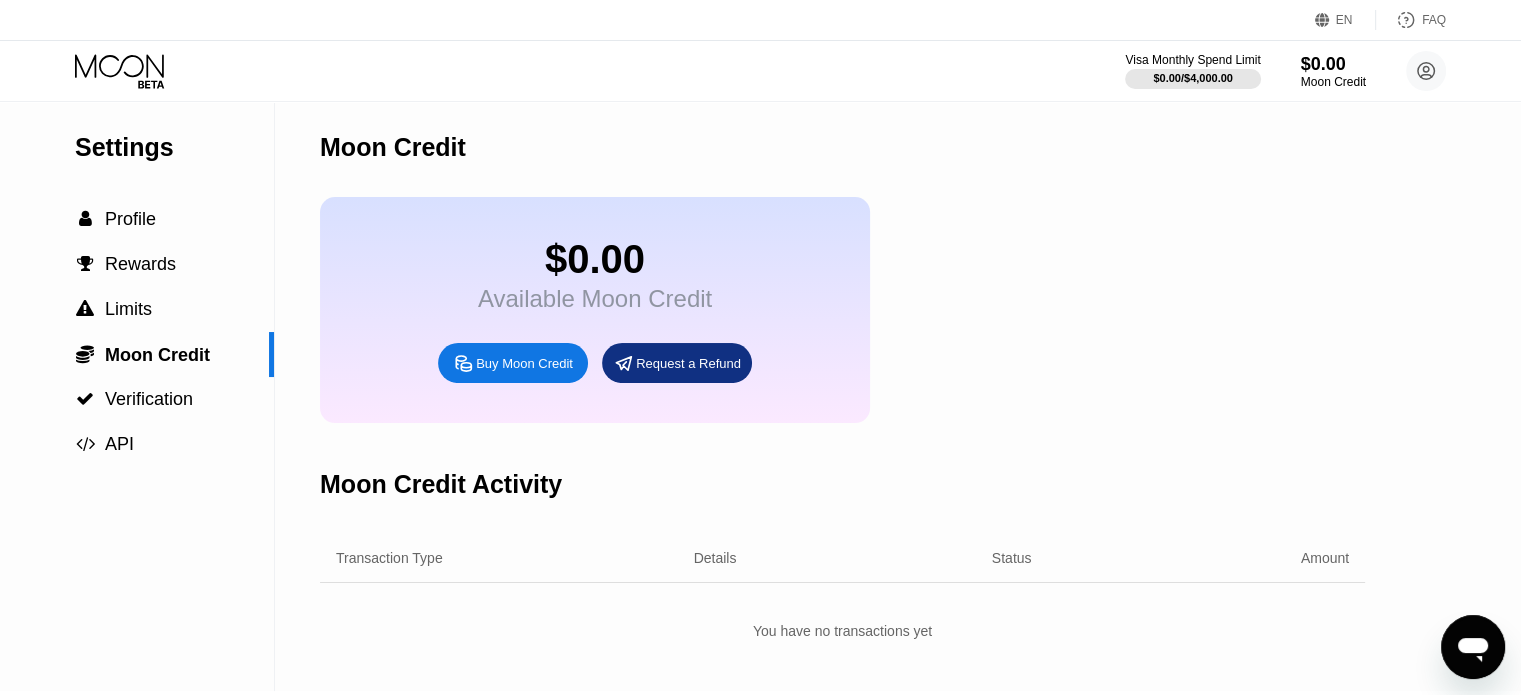 scroll, scrollTop: 0, scrollLeft: 0, axis: both 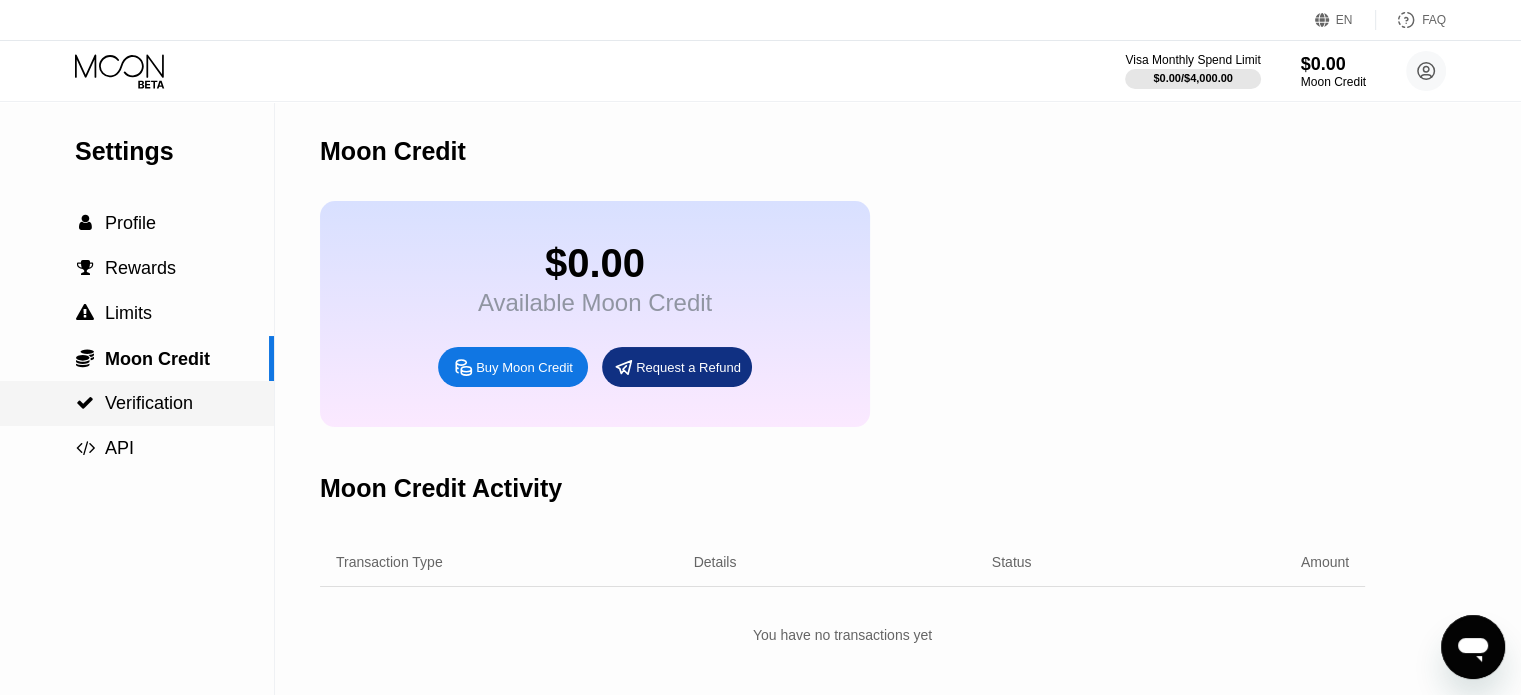 click on "Verification" at bounding box center (149, 403) 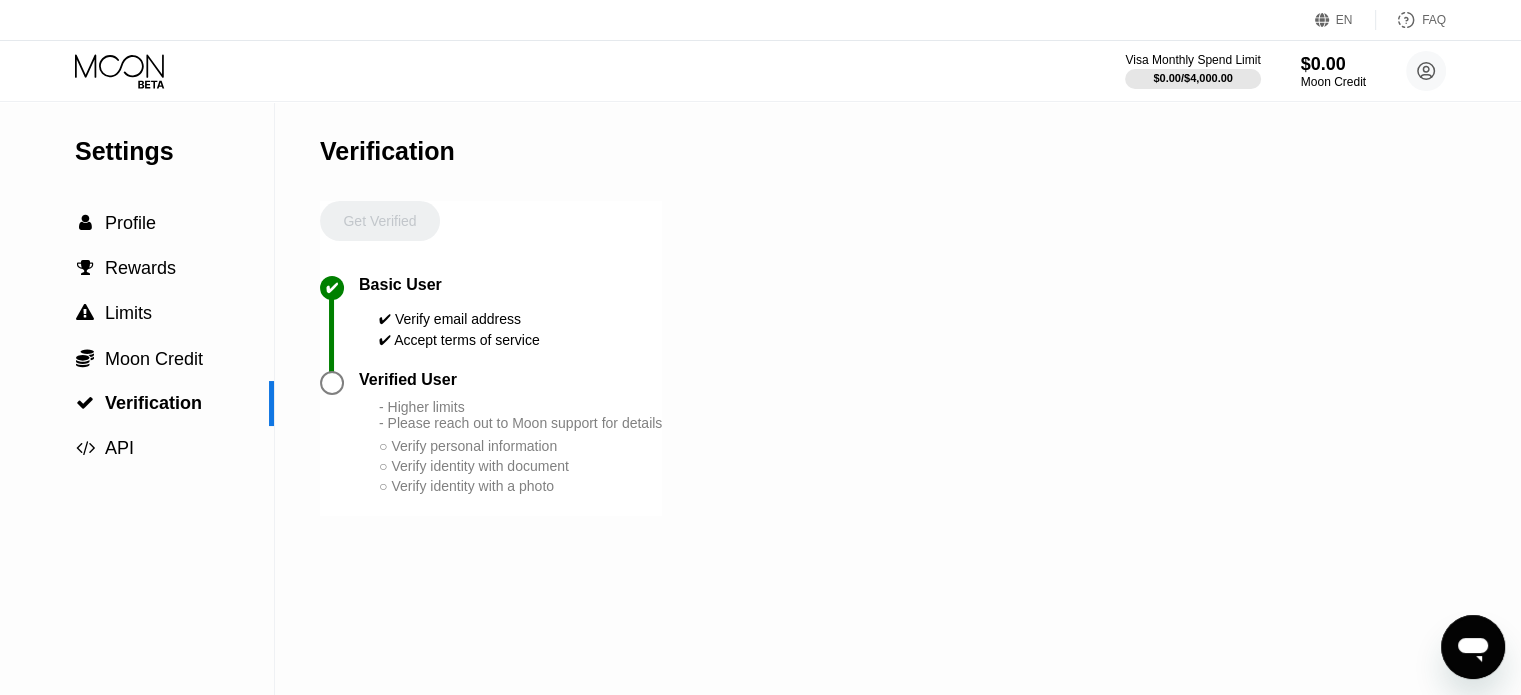 click on "Settings" at bounding box center [174, 151] 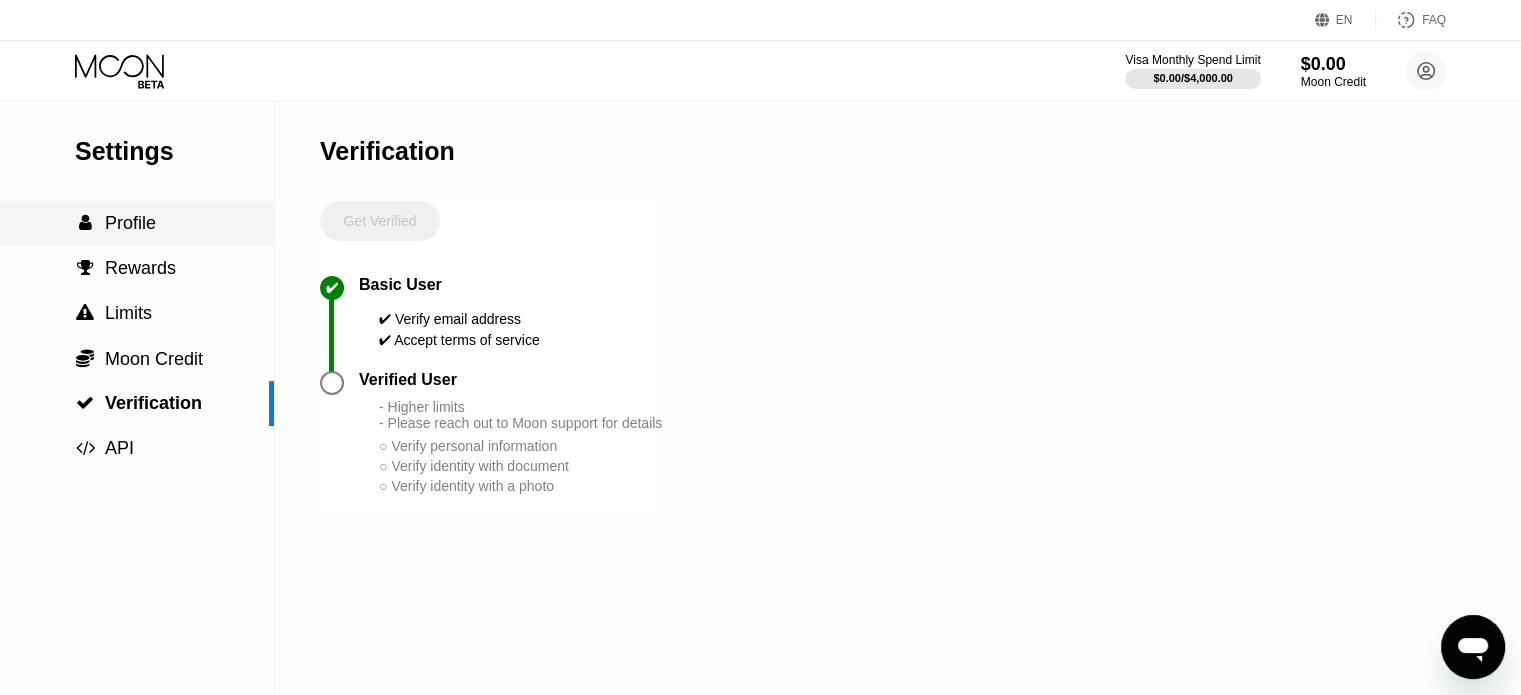click on "Profile" at bounding box center [130, 223] 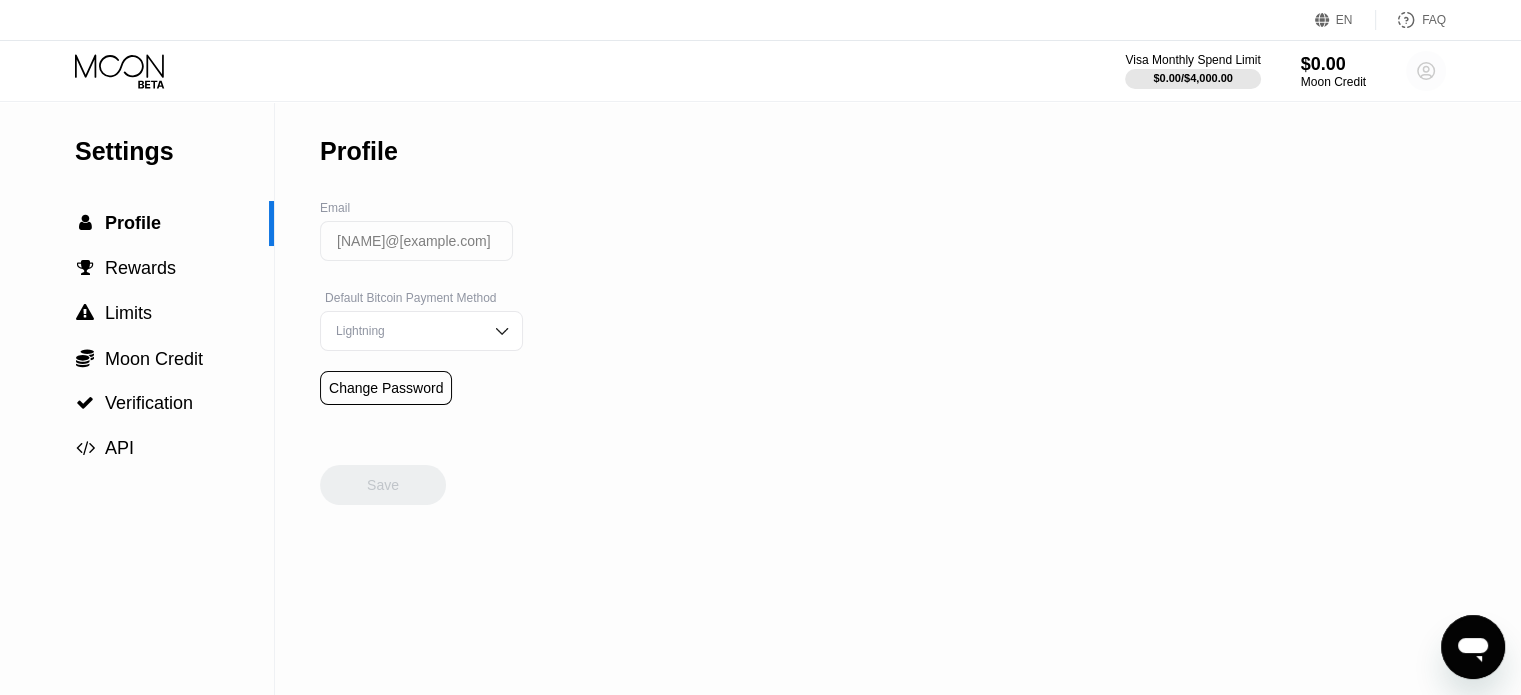 click 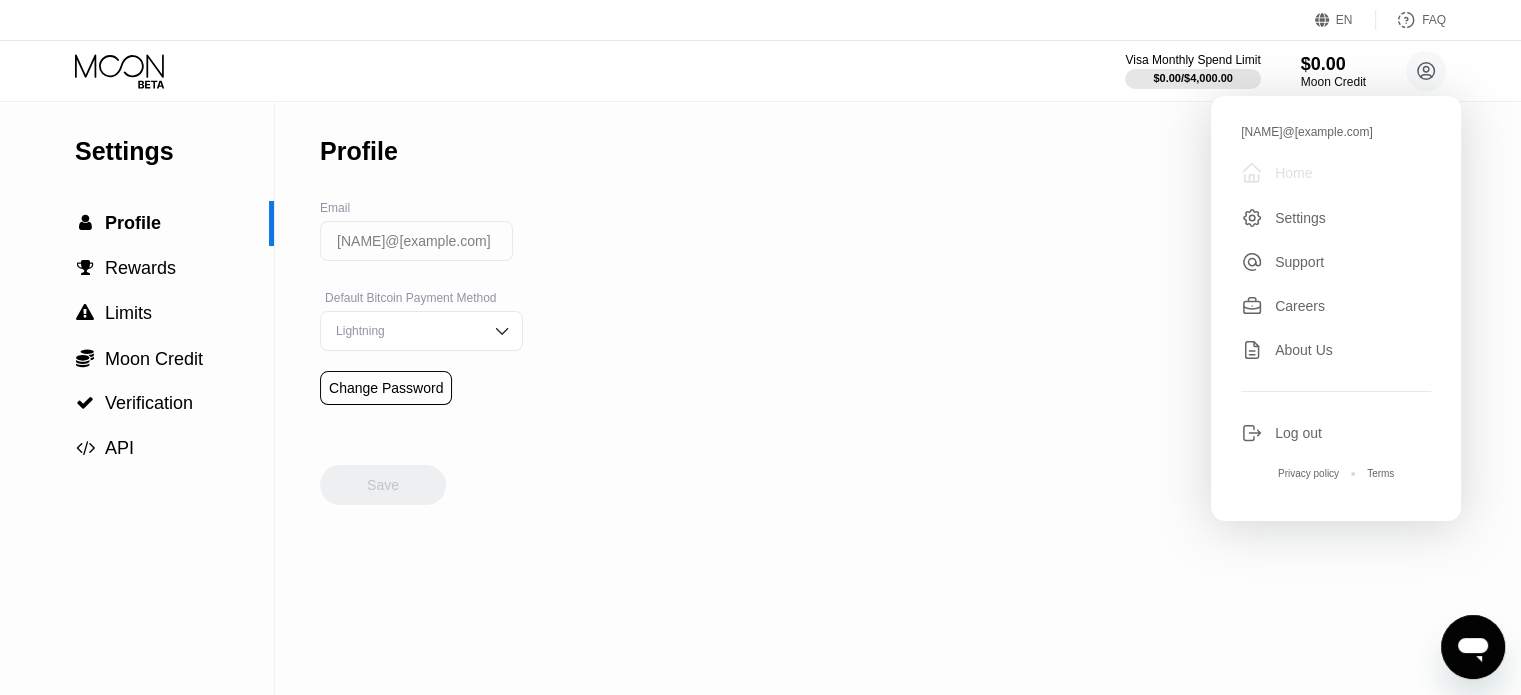 click on " Home" at bounding box center (1336, 173) 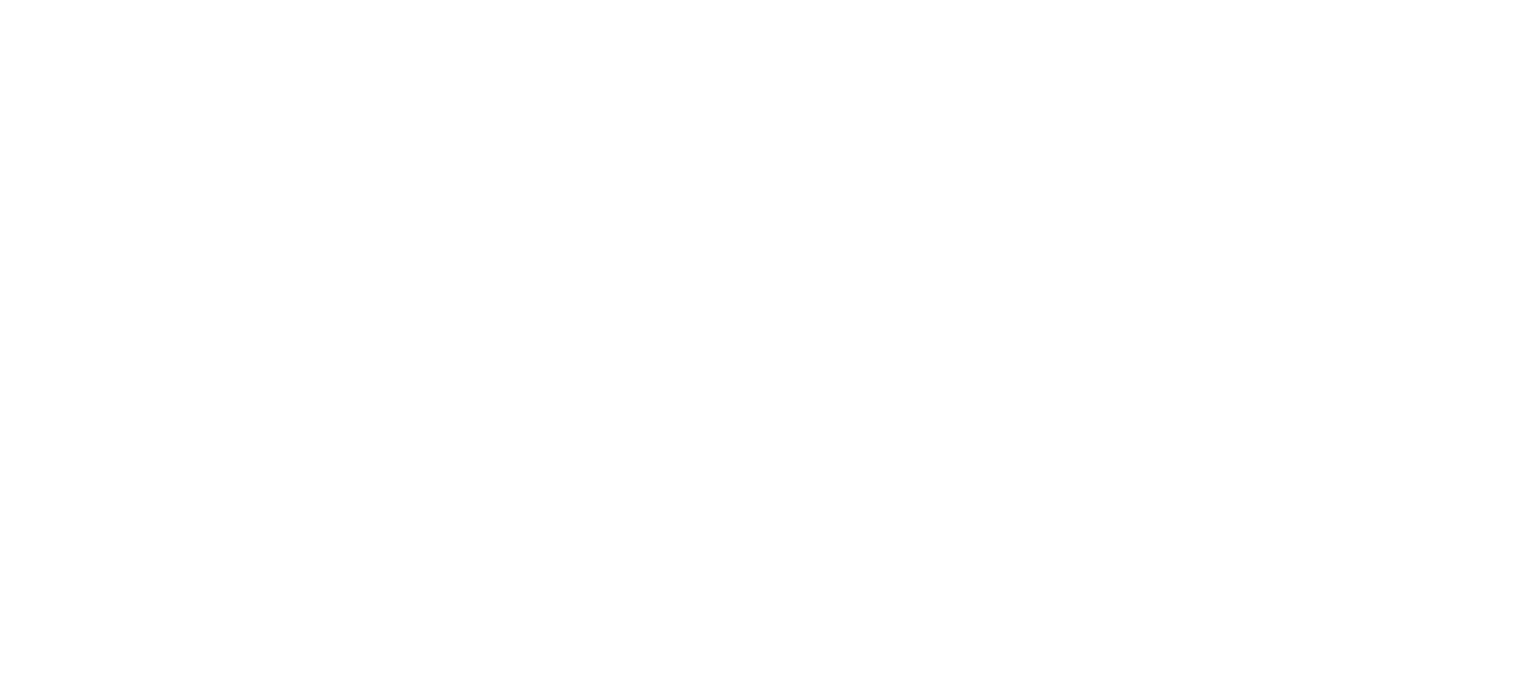 scroll, scrollTop: 0, scrollLeft: 0, axis: both 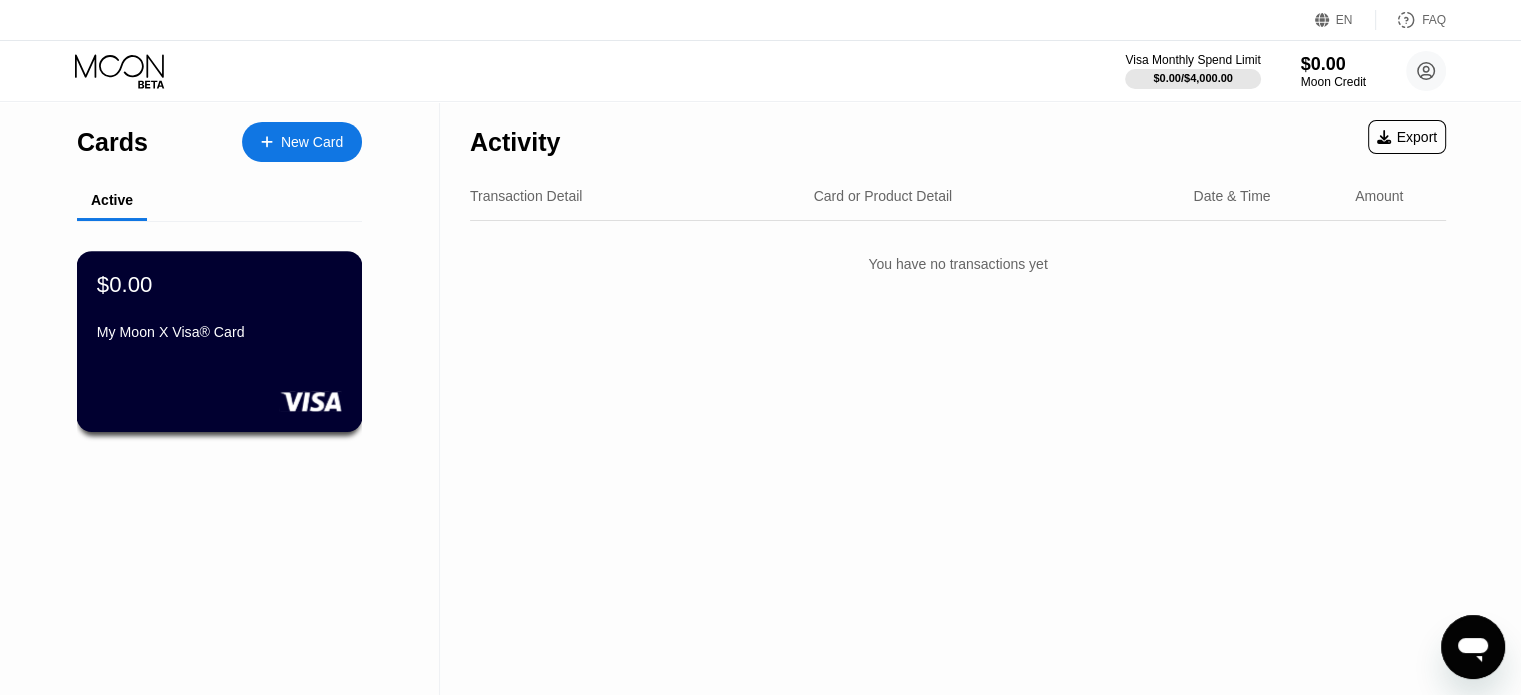 click on "My Moon X Visa® Card" at bounding box center [219, 332] 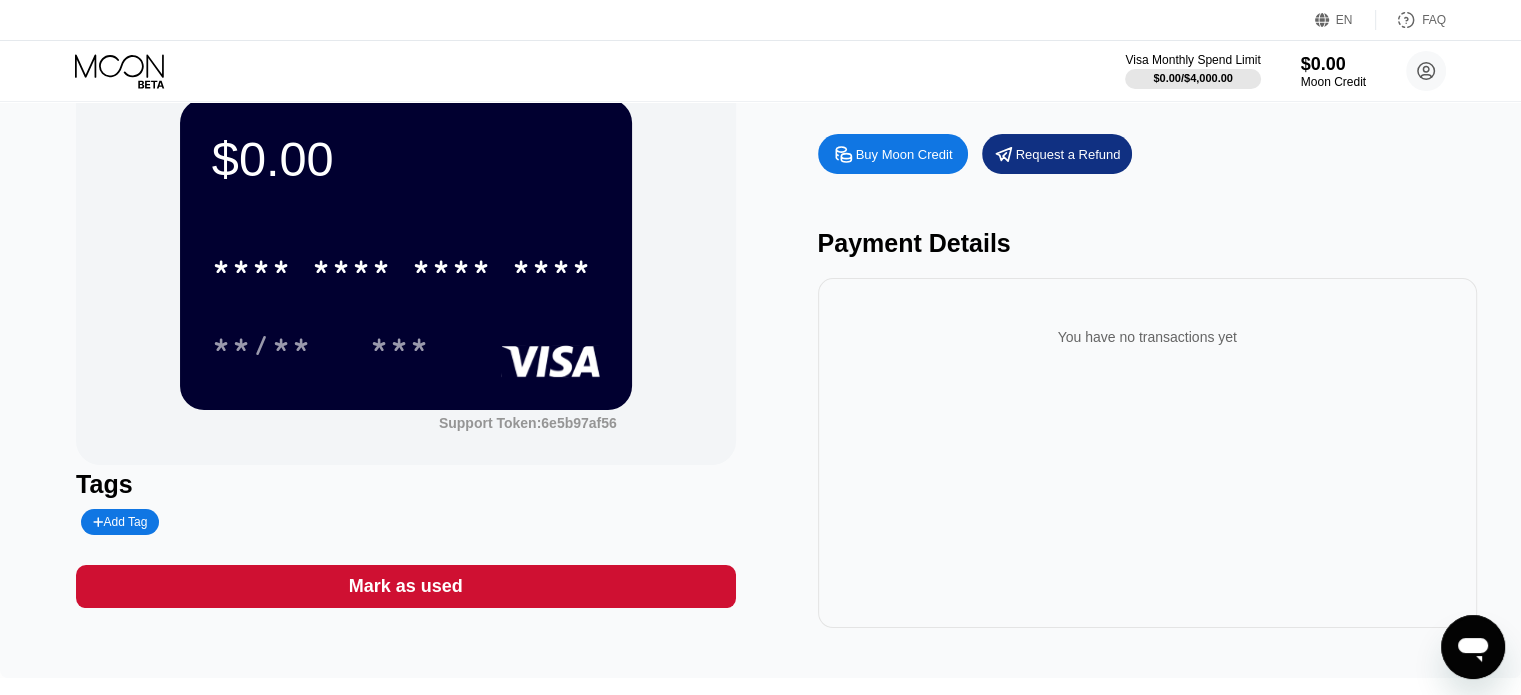 scroll, scrollTop: 0, scrollLeft: 0, axis: both 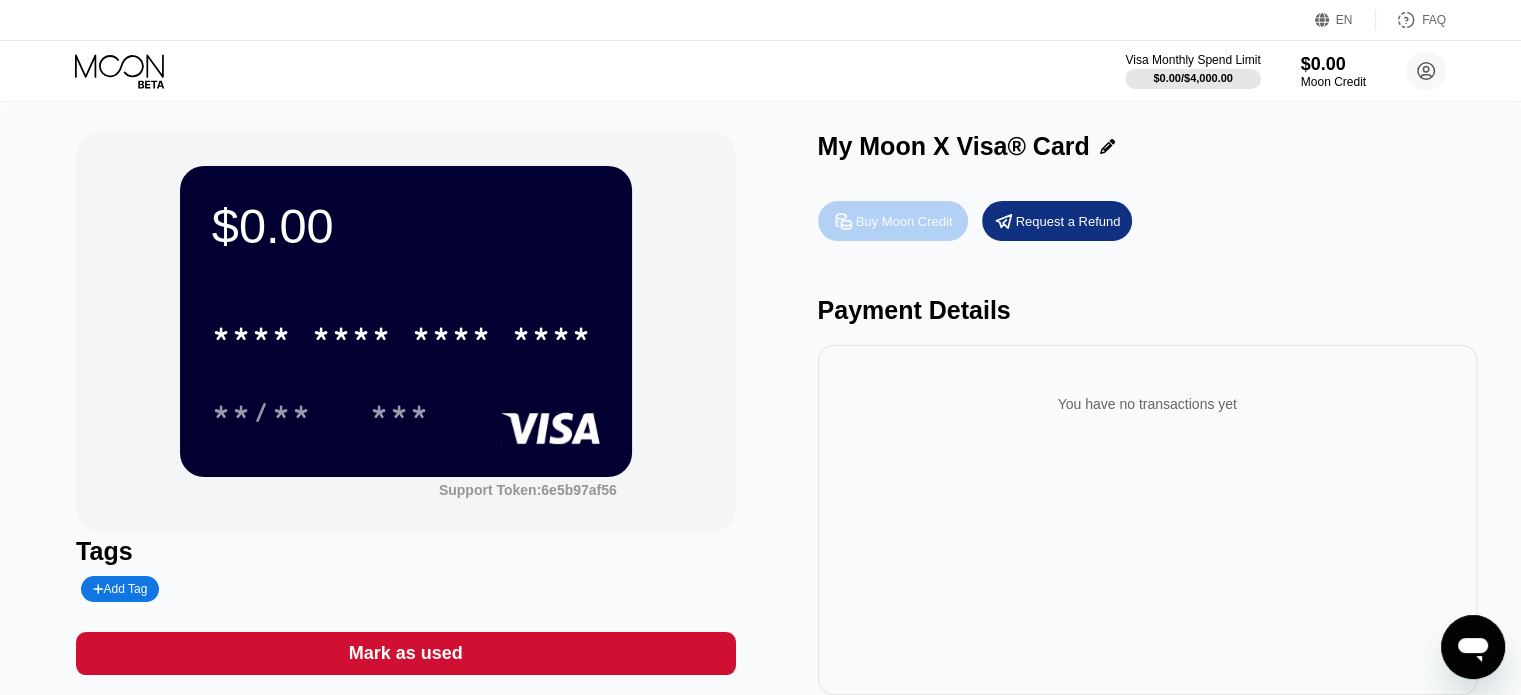 click on "Buy Moon Credit" at bounding box center (904, 221) 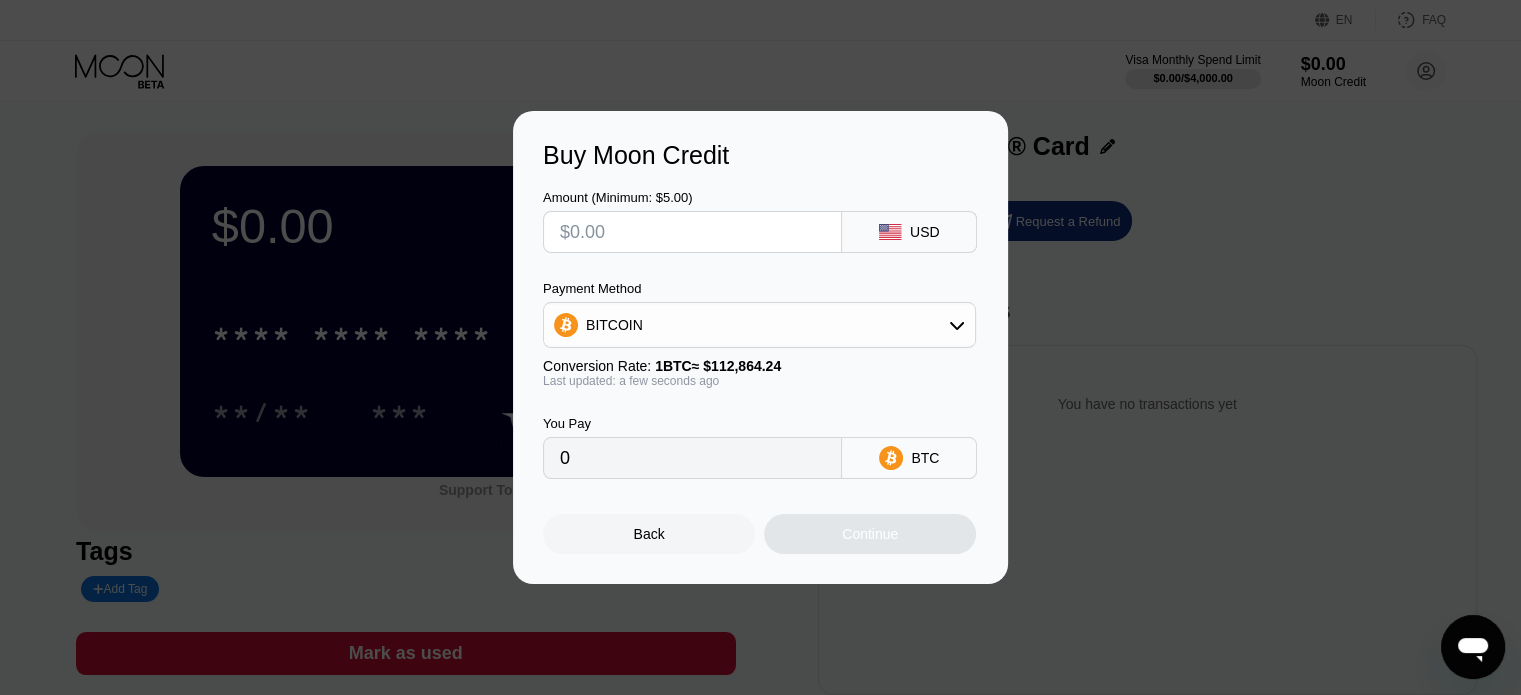 click 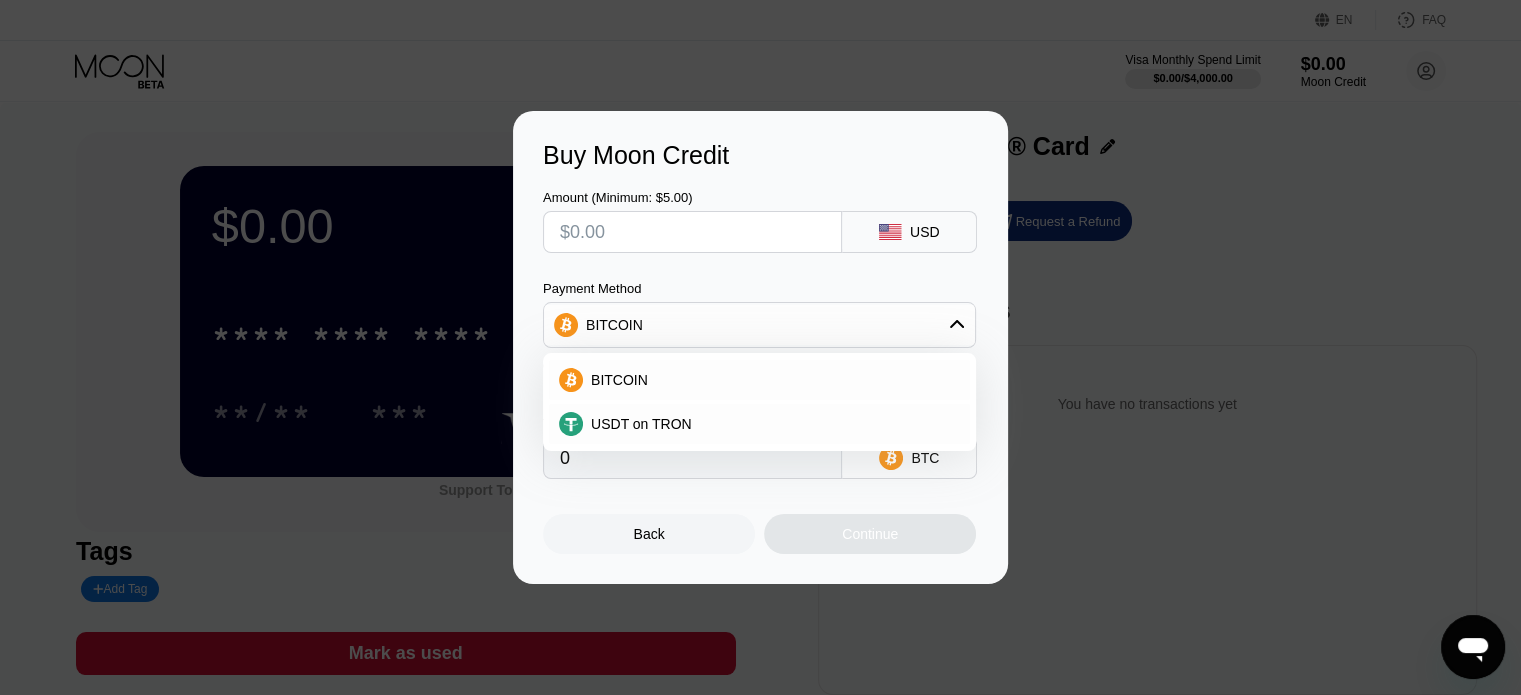 click on "USDT on TRON" at bounding box center (759, 424) 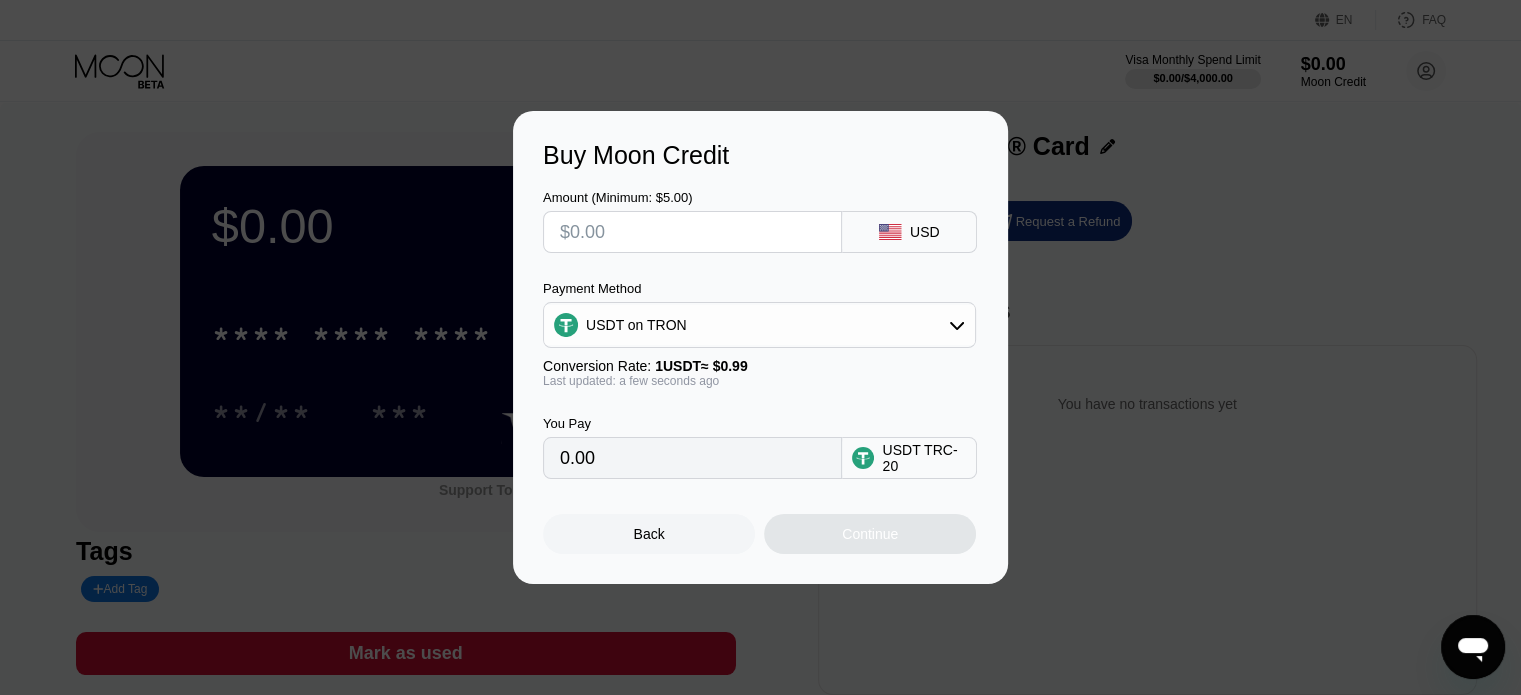 click on "Buy Moon Credit Amount (Minimum: $5.00) USD Payment Method USDT on TRON Conversion Rate:   1  USDT  ≈   $0.99 Last updated:   a few seconds ago You Pay 0.00 USDT TRC-20 Back Continue" at bounding box center (760, 347) 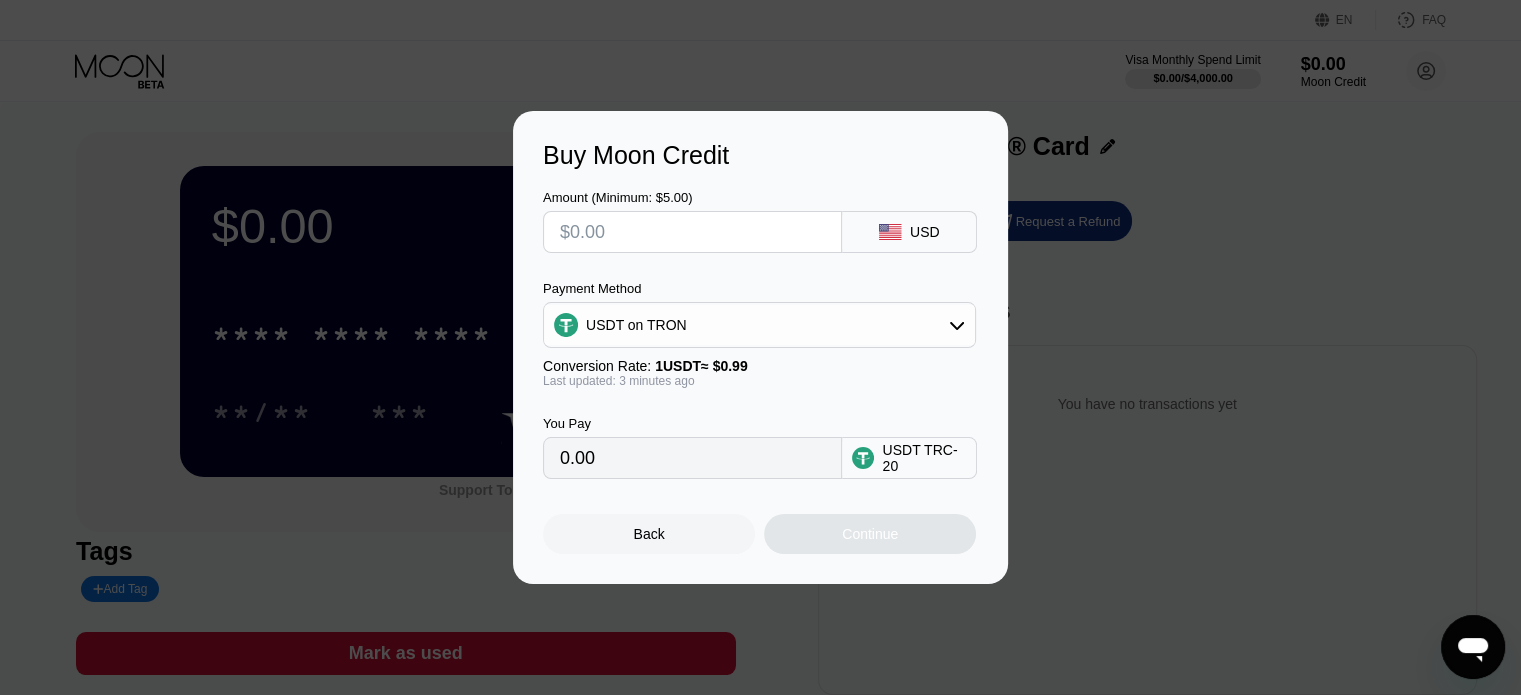 click at bounding box center [692, 232] 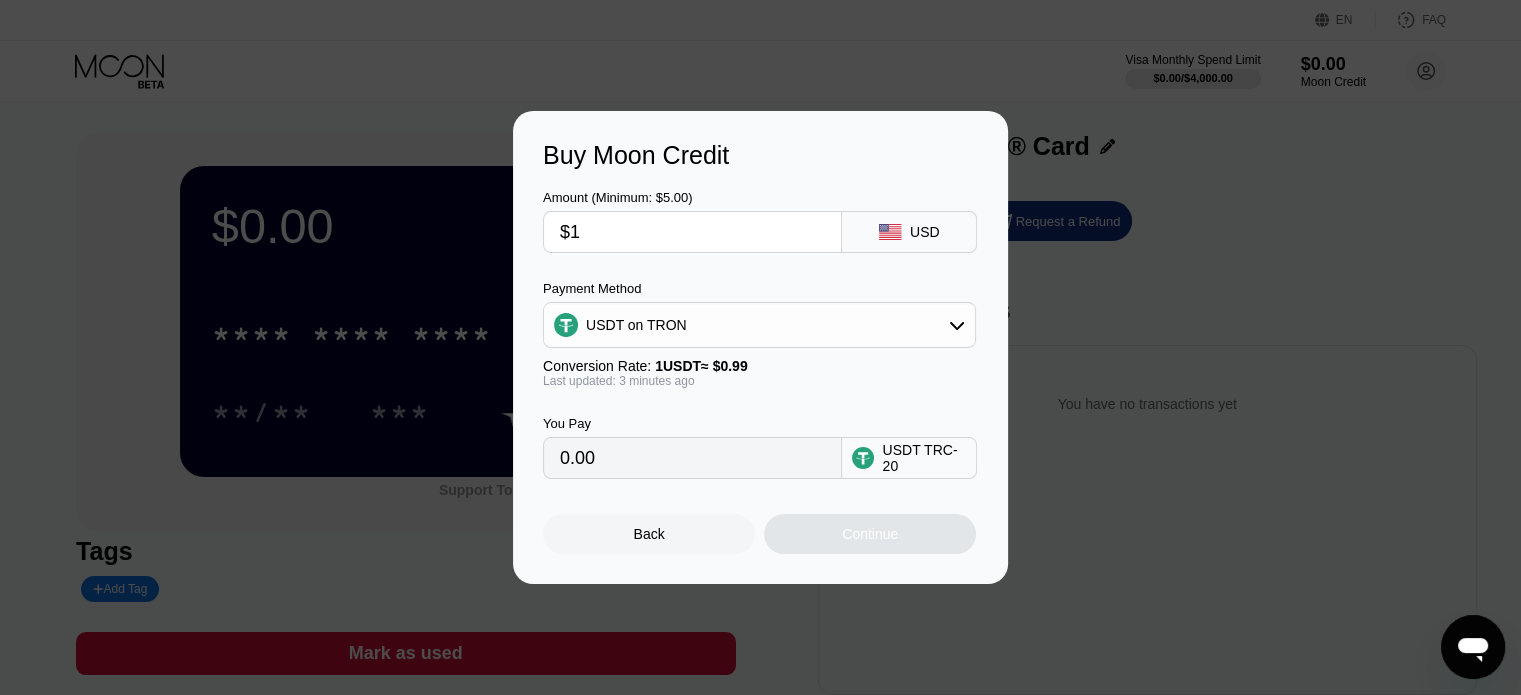 type on "1.01" 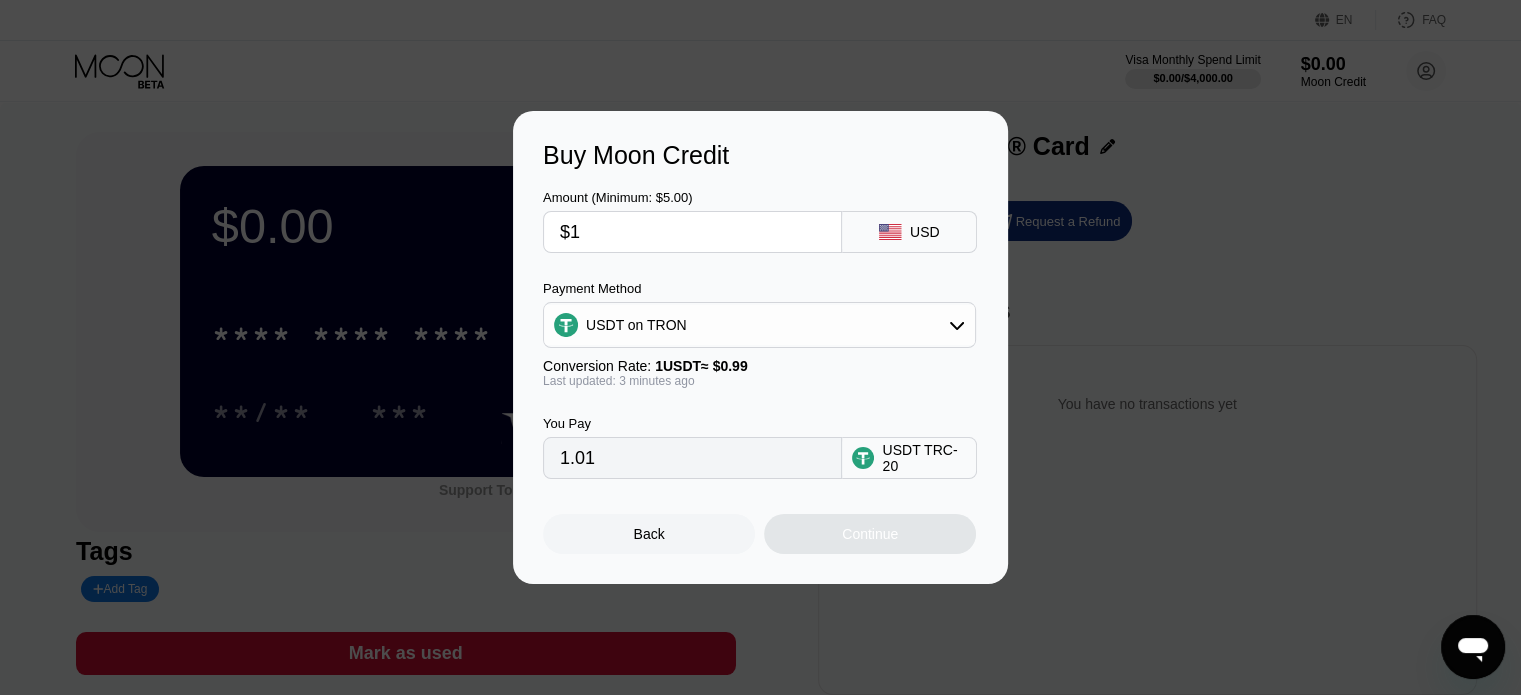 type on "$11" 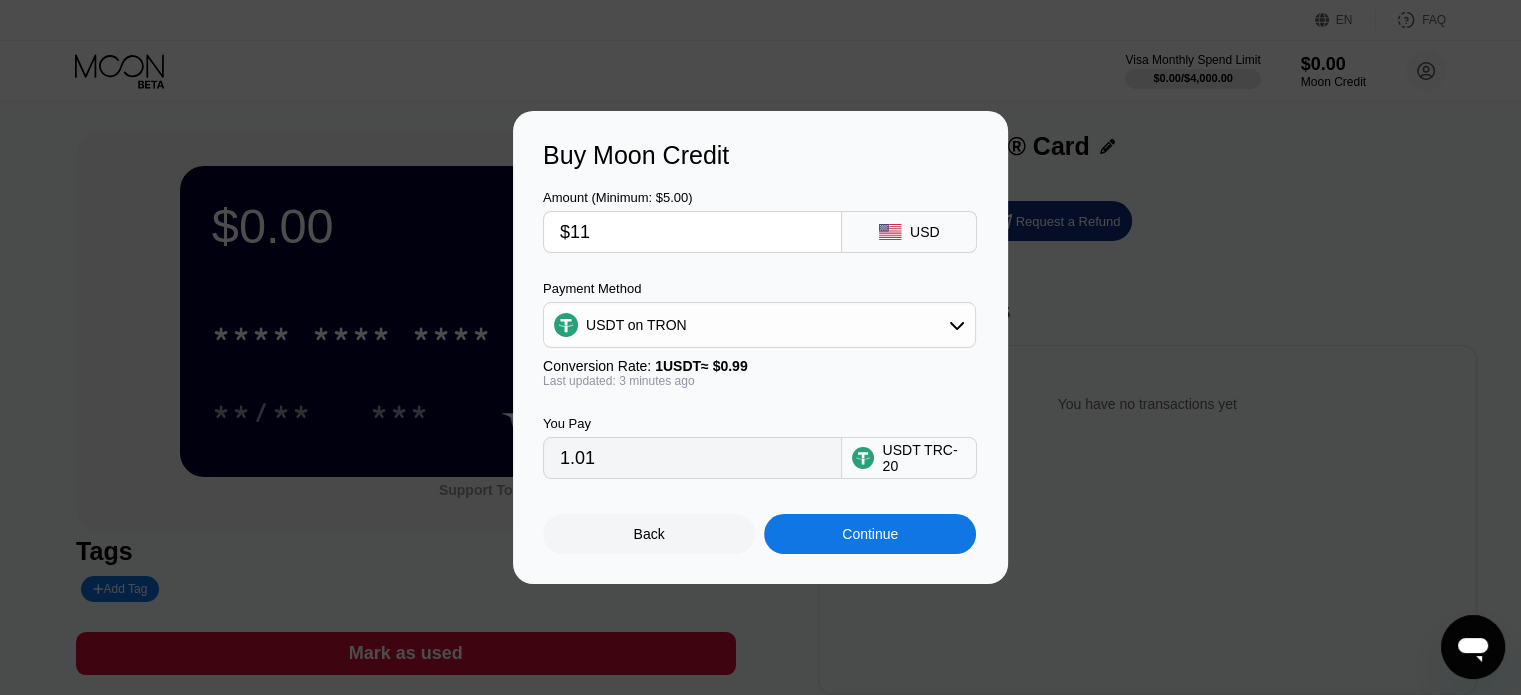 type on "11.11" 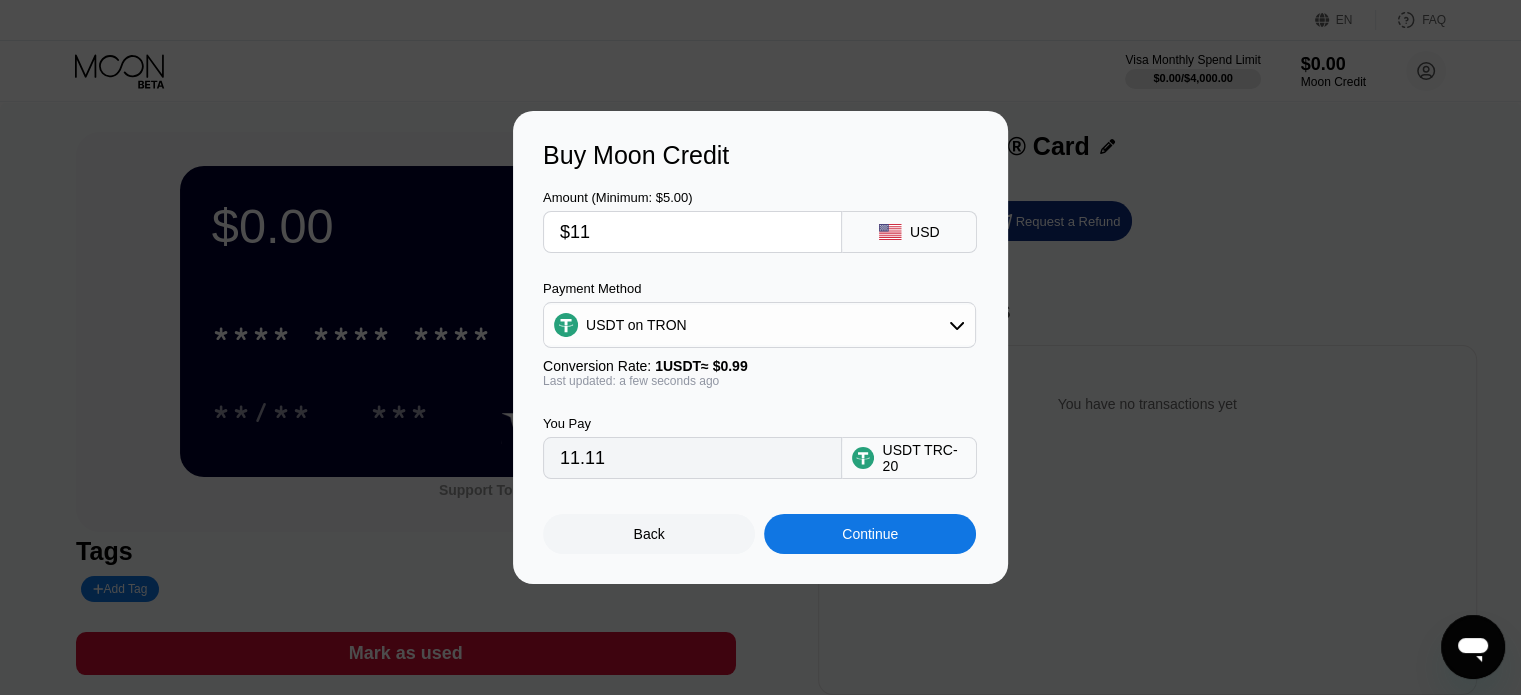 type on "$11" 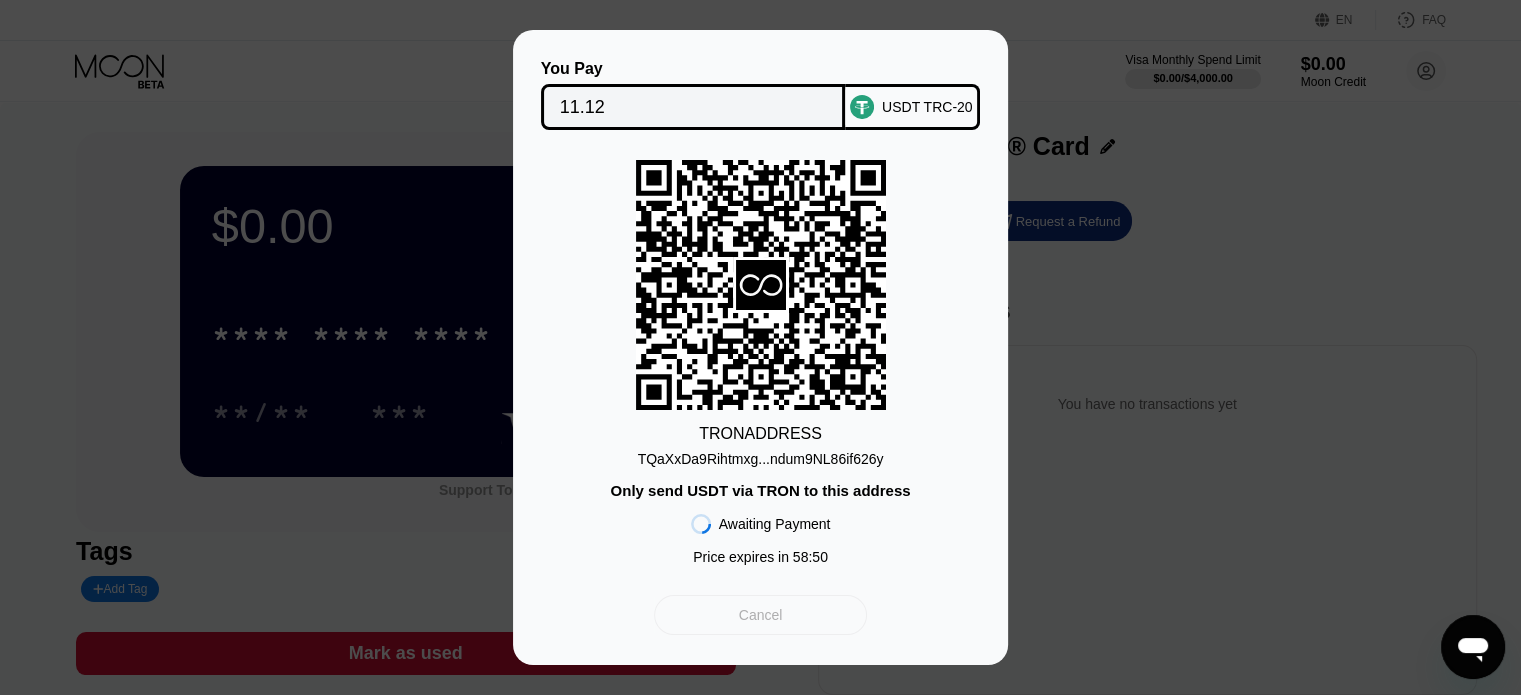 click on "Cancel" at bounding box center [761, 615] 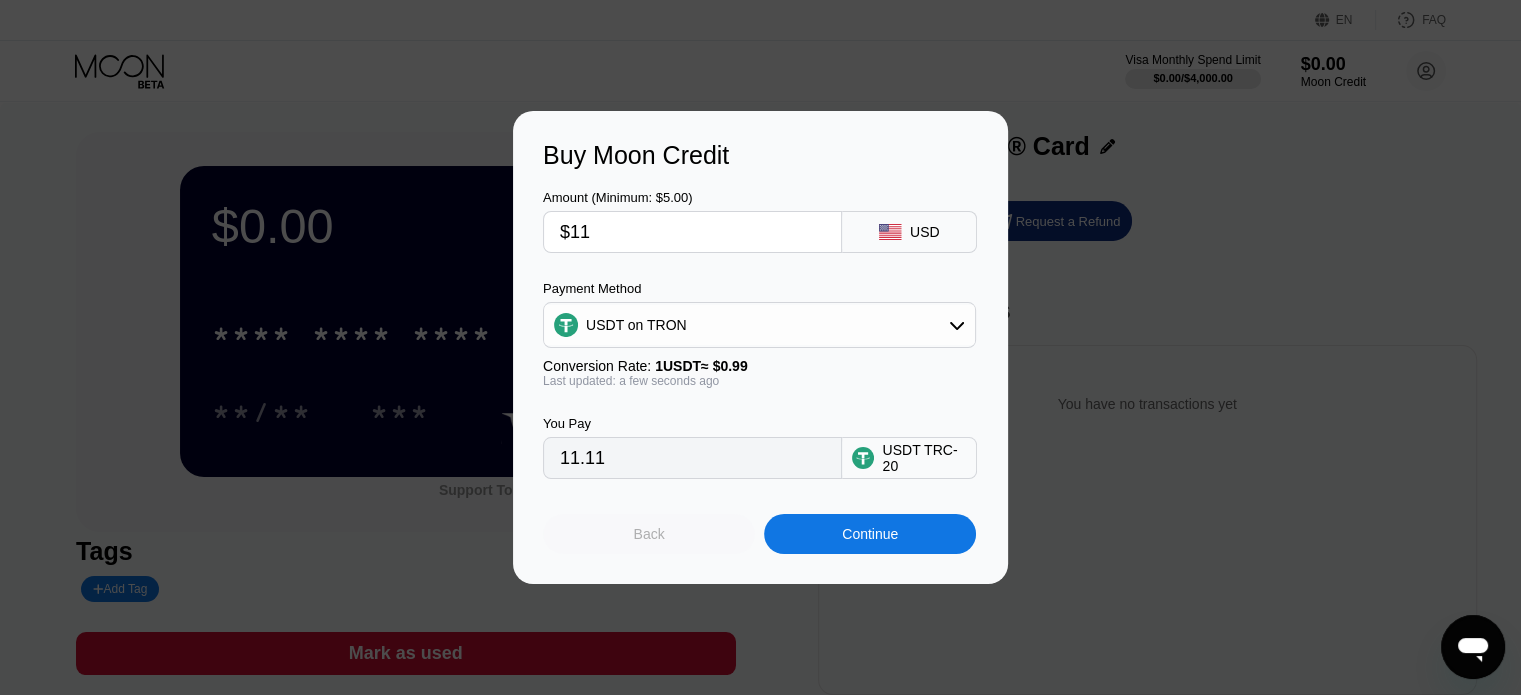 click on "Back" at bounding box center (649, 534) 